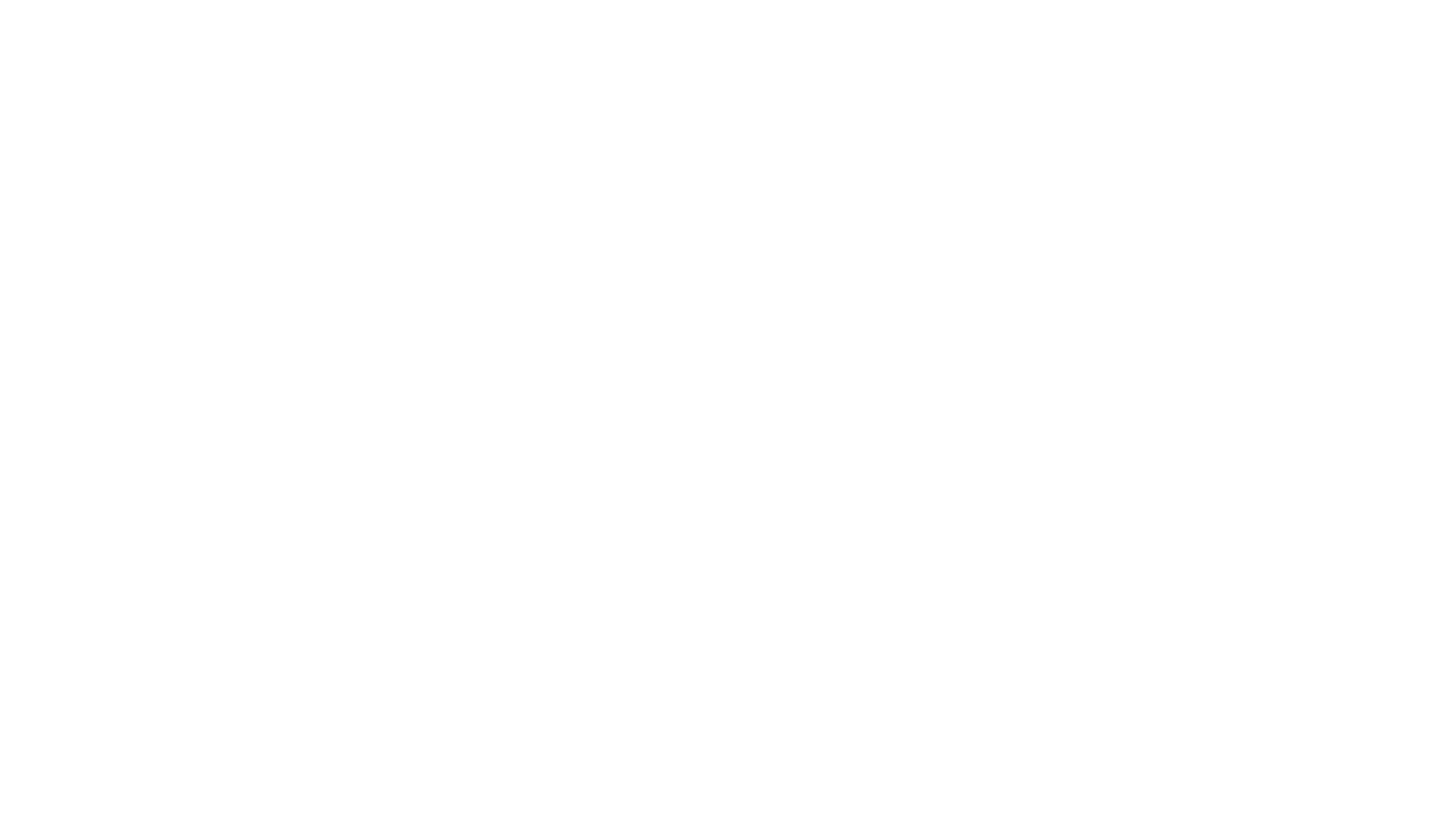 scroll, scrollTop: 0, scrollLeft: 0, axis: both 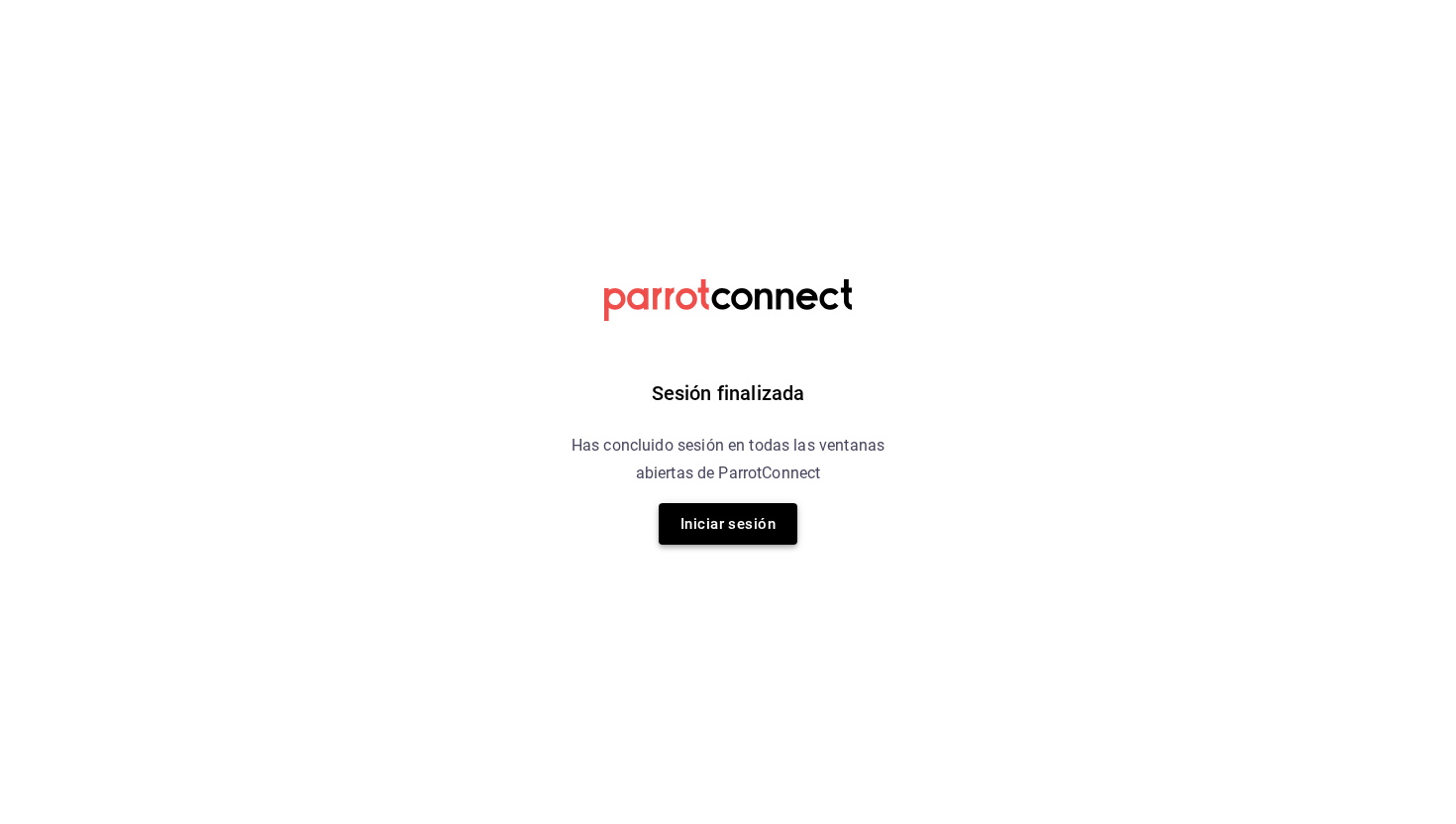 click on "Iniciar sesión" at bounding box center [728, 524] 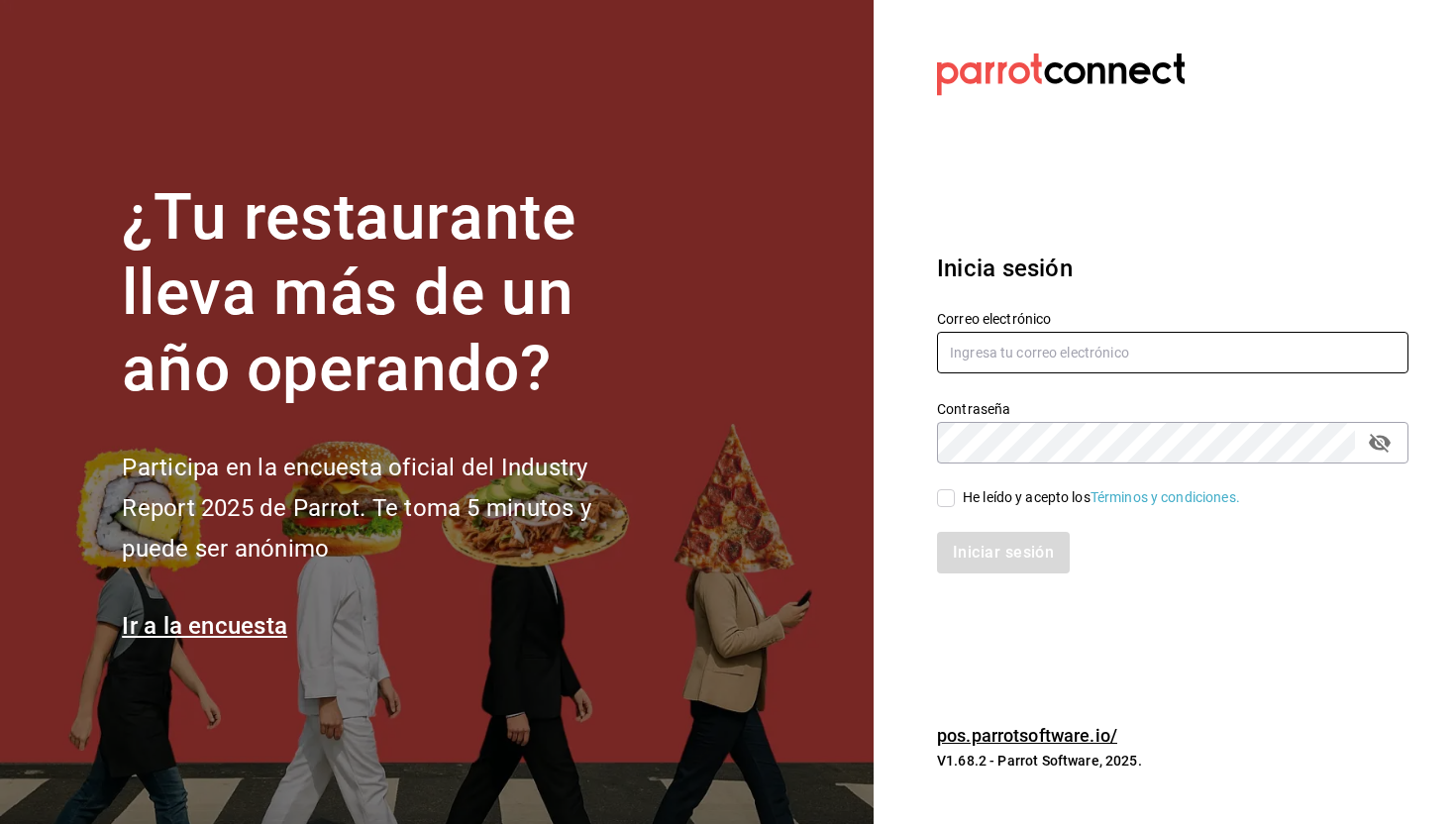 click at bounding box center [1173, 353] 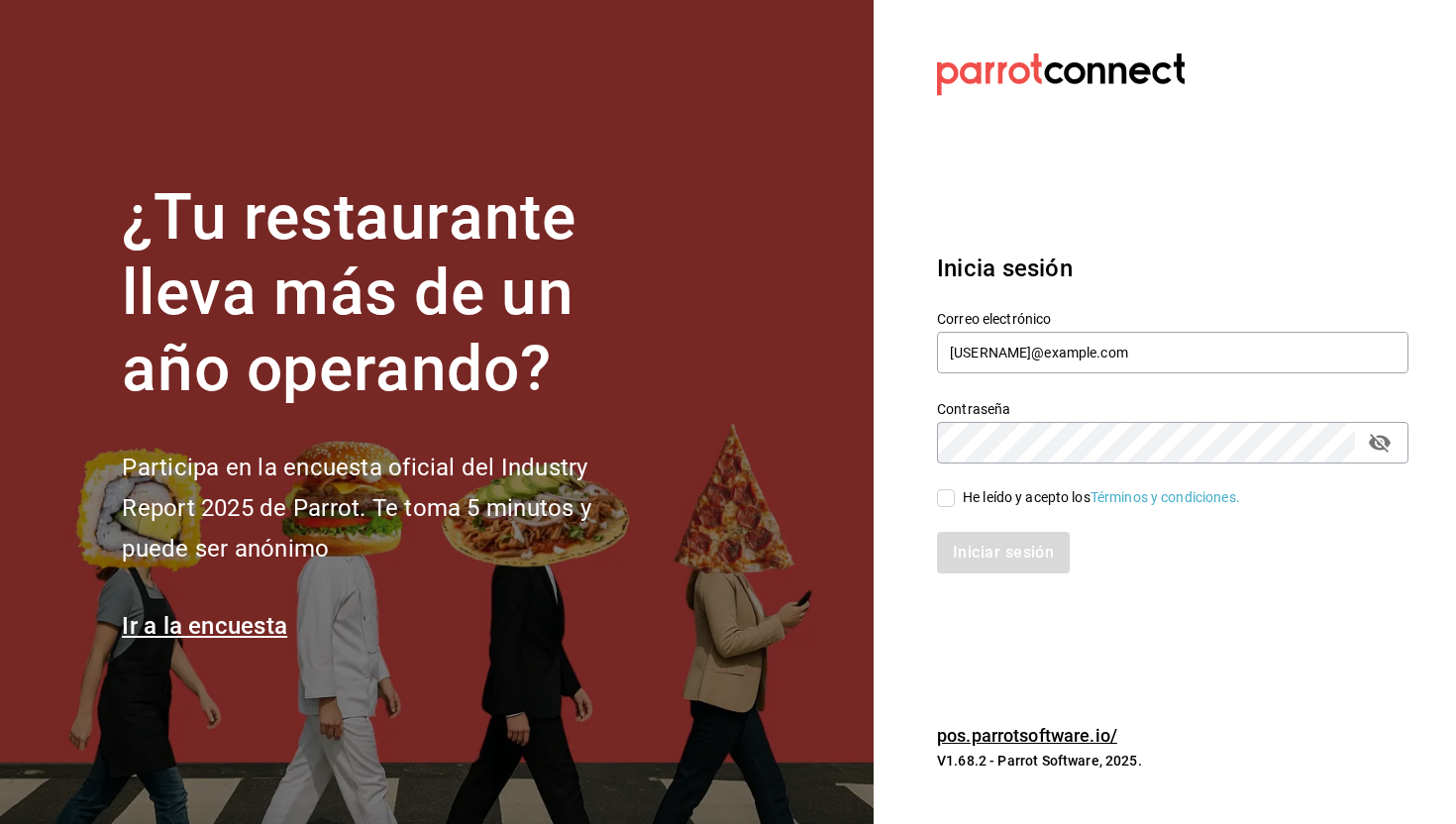 click on "He leído y acepto los  Términos y condiciones." at bounding box center [946, 498] 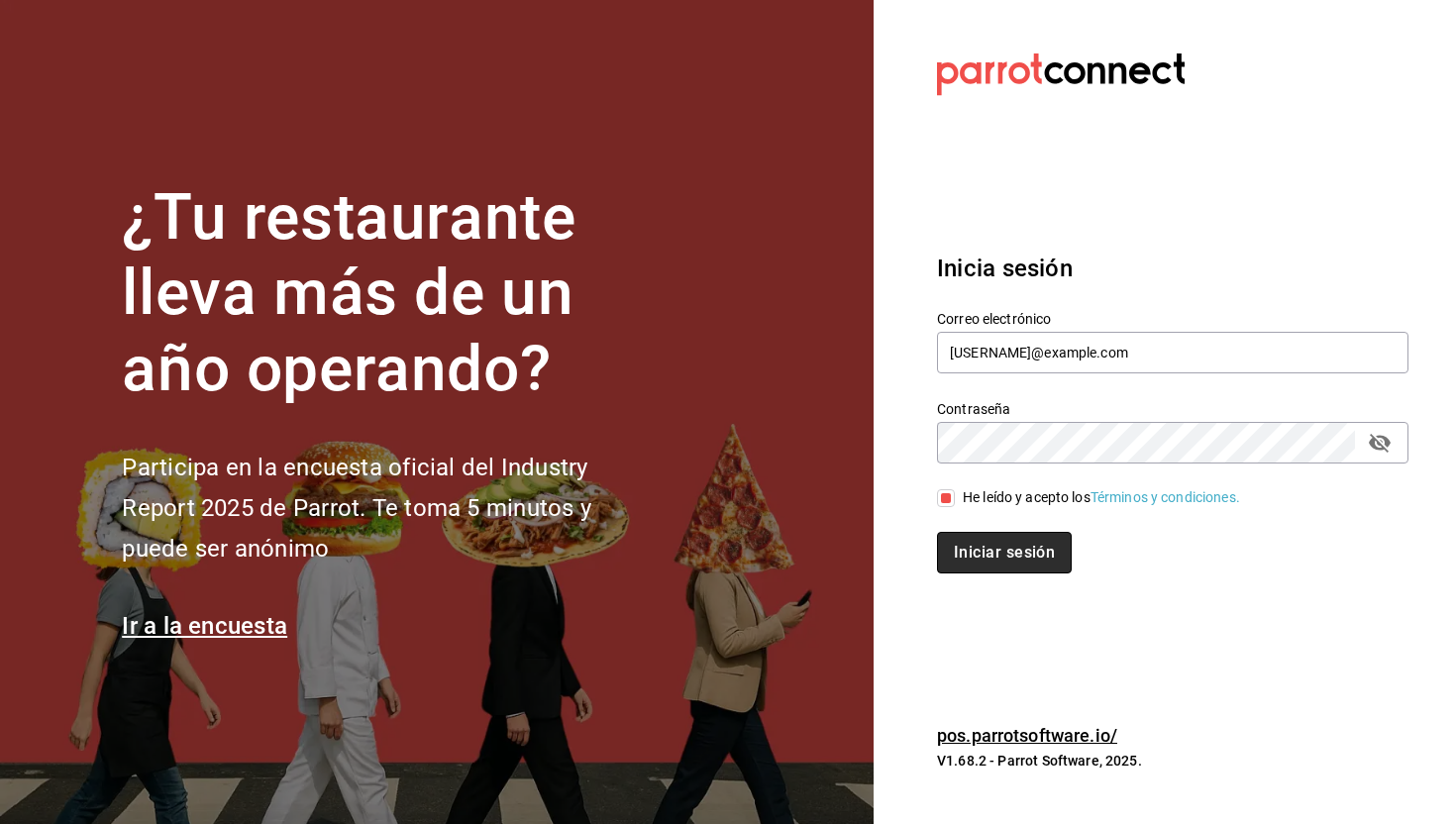 click on "Iniciar sesión" at bounding box center [1004, 553] 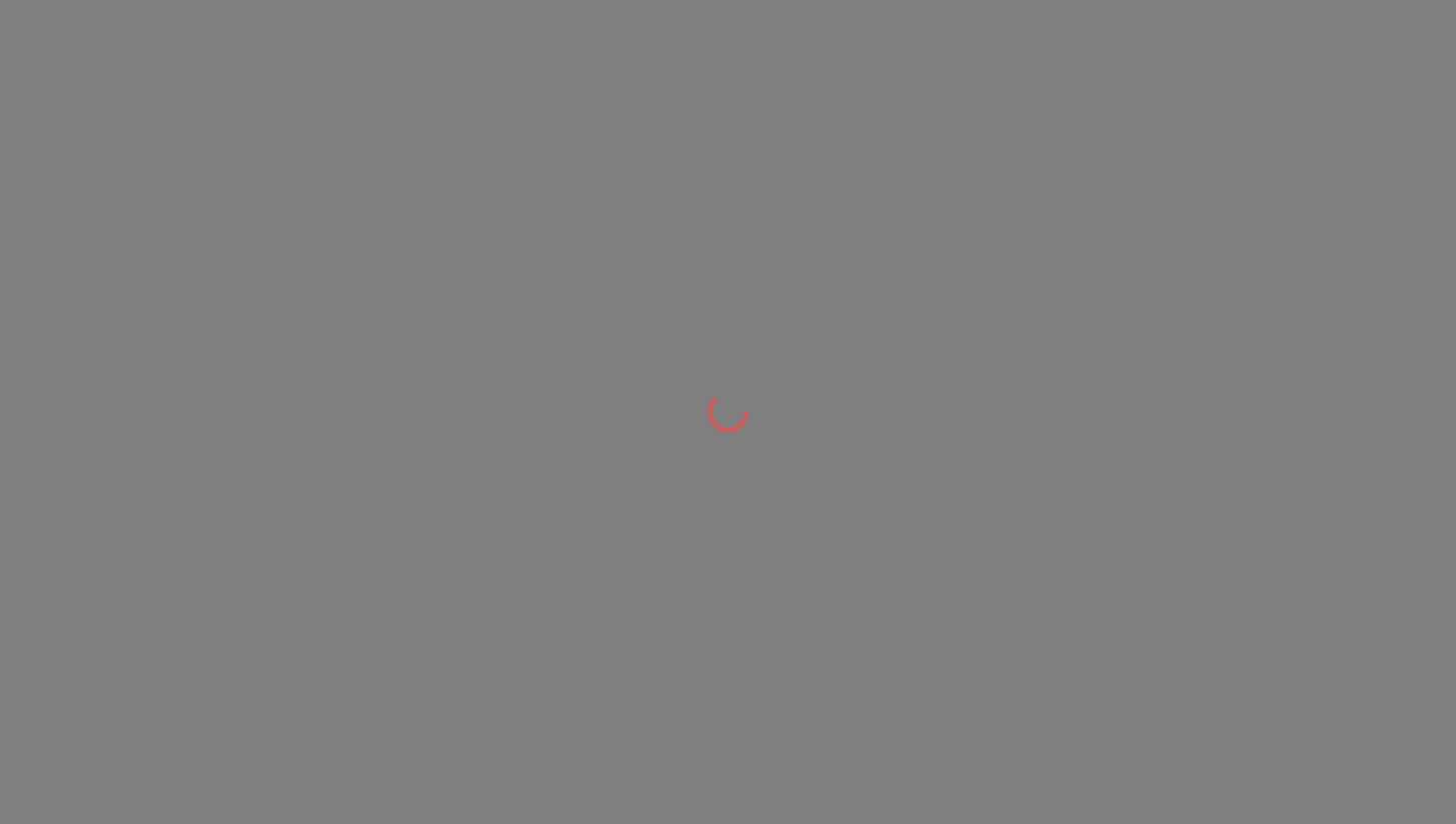 scroll, scrollTop: 0, scrollLeft: 0, axis: both 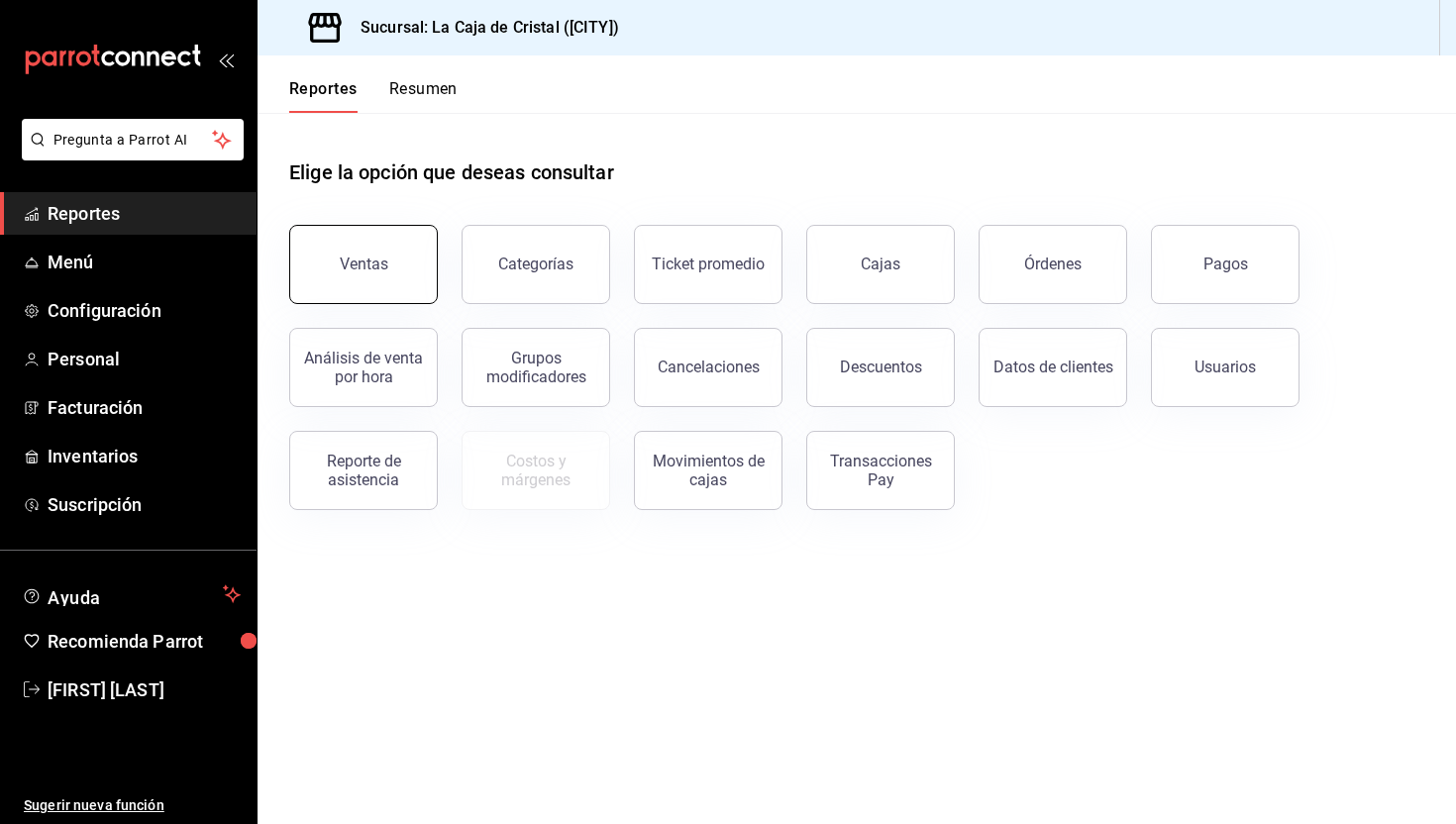 click on "Ventas" at bounding box center (364, 264) 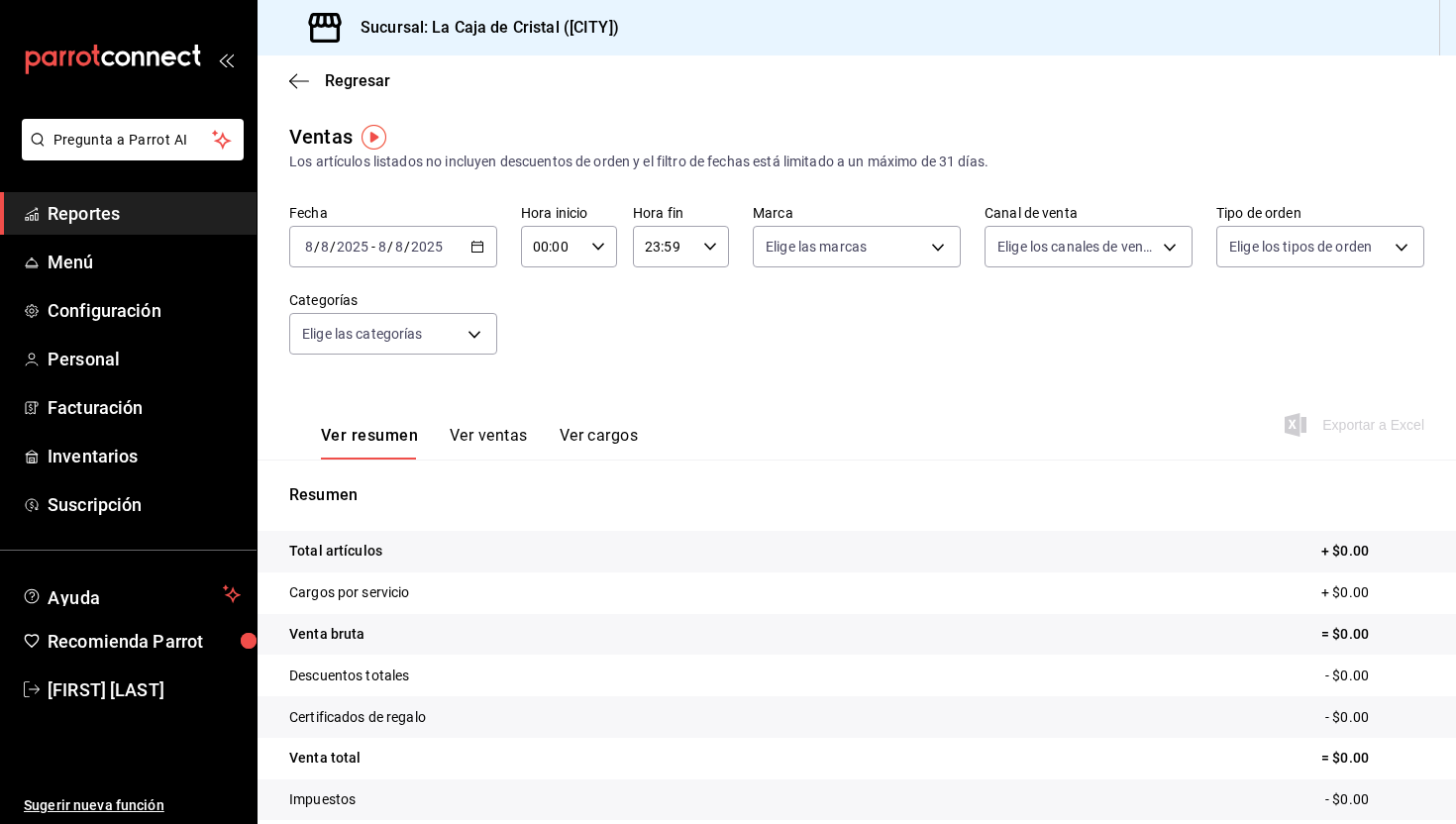 click on "/" at bounding box center (390, 247) 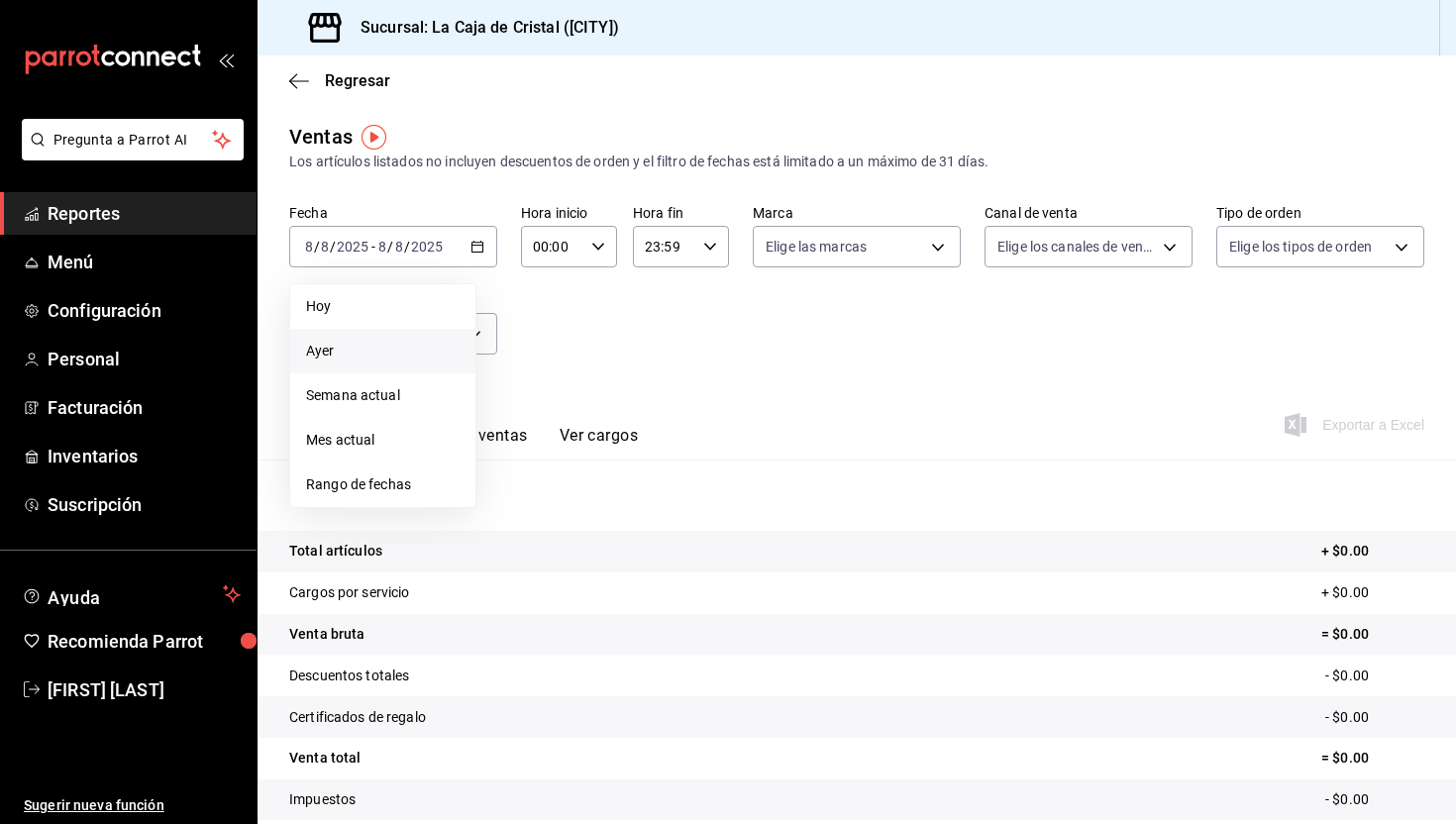 click on "Ayer" at bounding box center (382, 351) 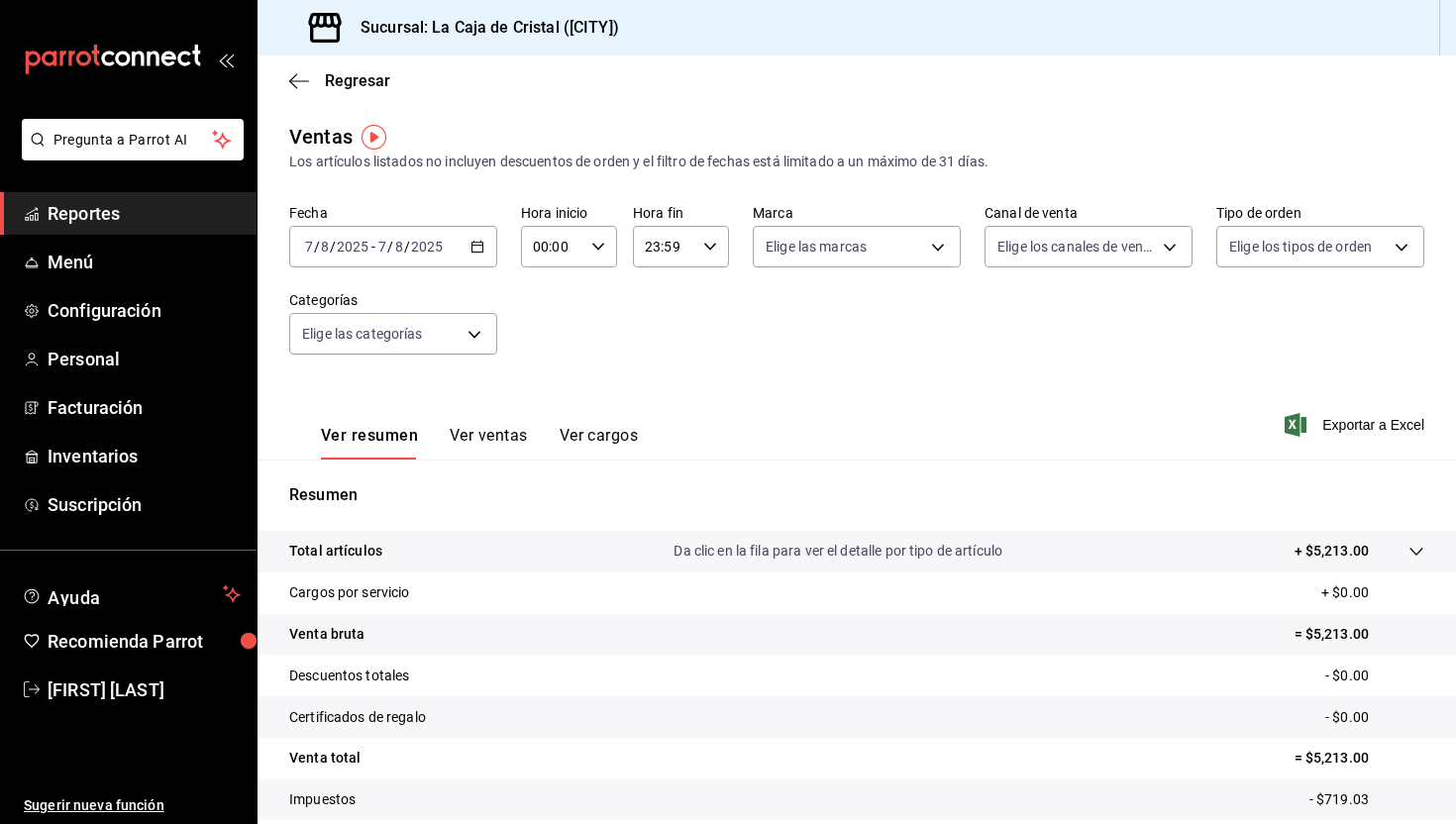 click on "2025-08-07 7 / 8 / 2025 - 2025-08-07 7 / 8 / 2025" at bounding box center [393, 247] 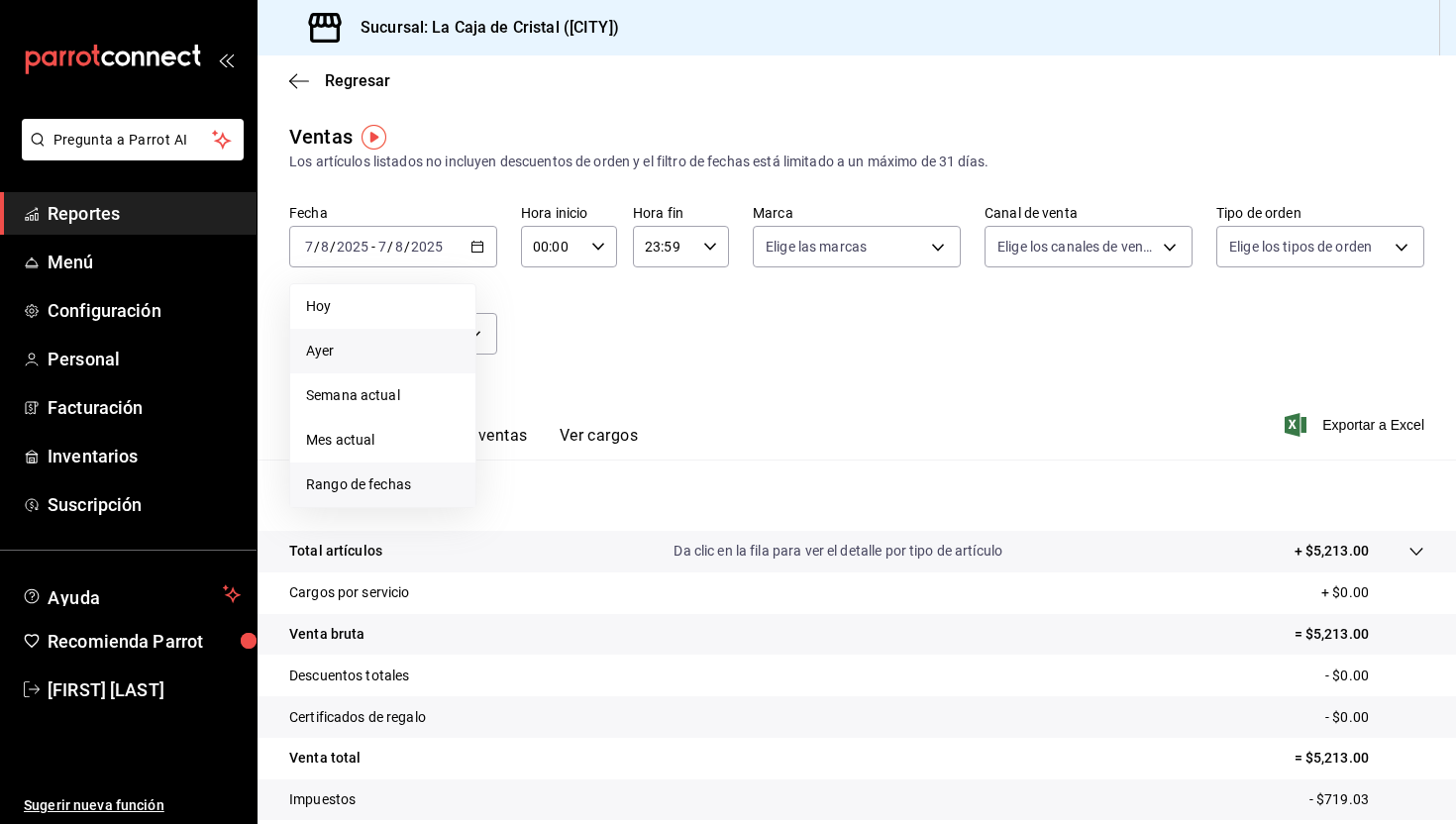 click on "Rango de fechas" at bounding box center [382, 484] 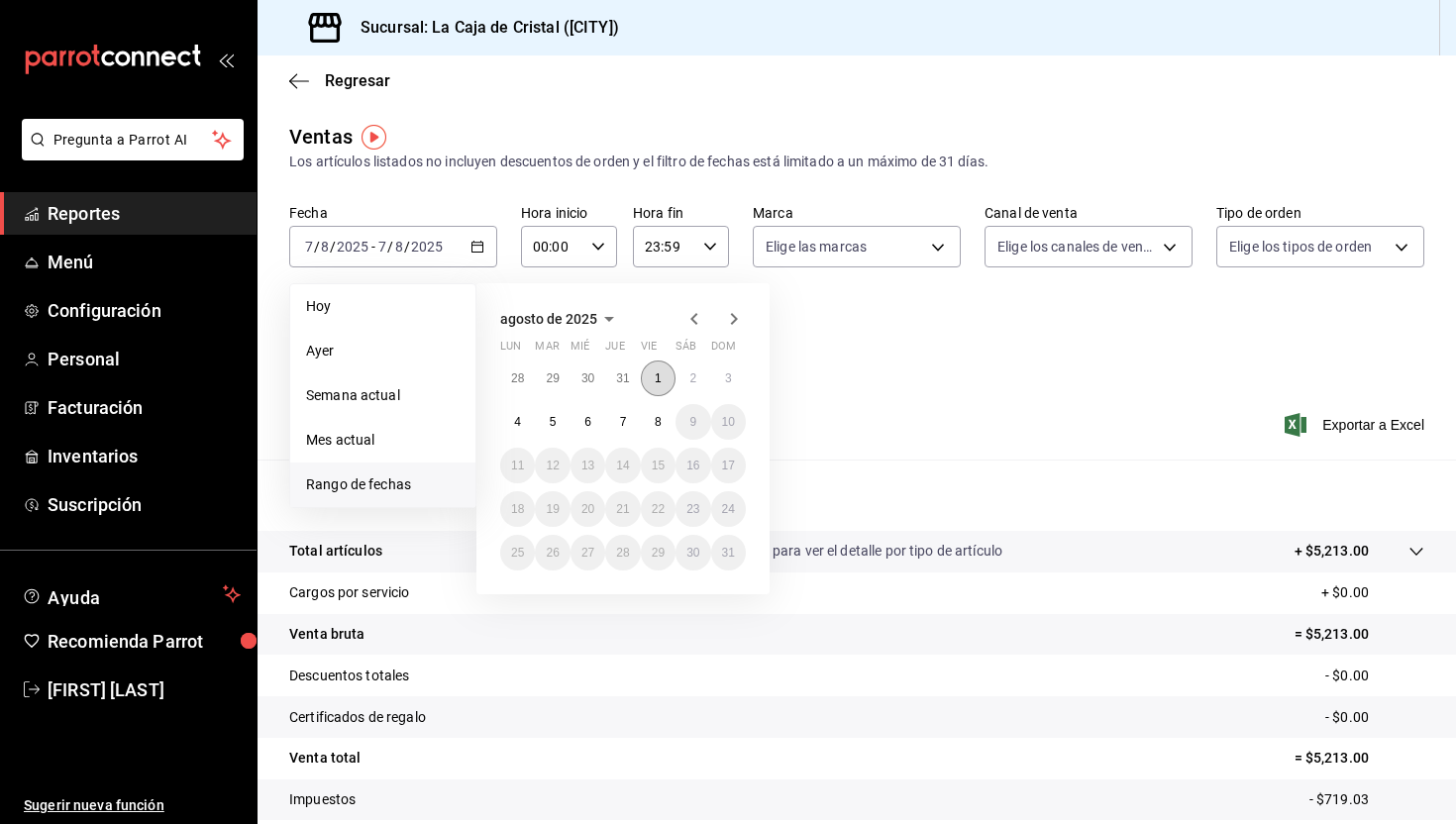 click on "1" at bounding box center [658, 378] 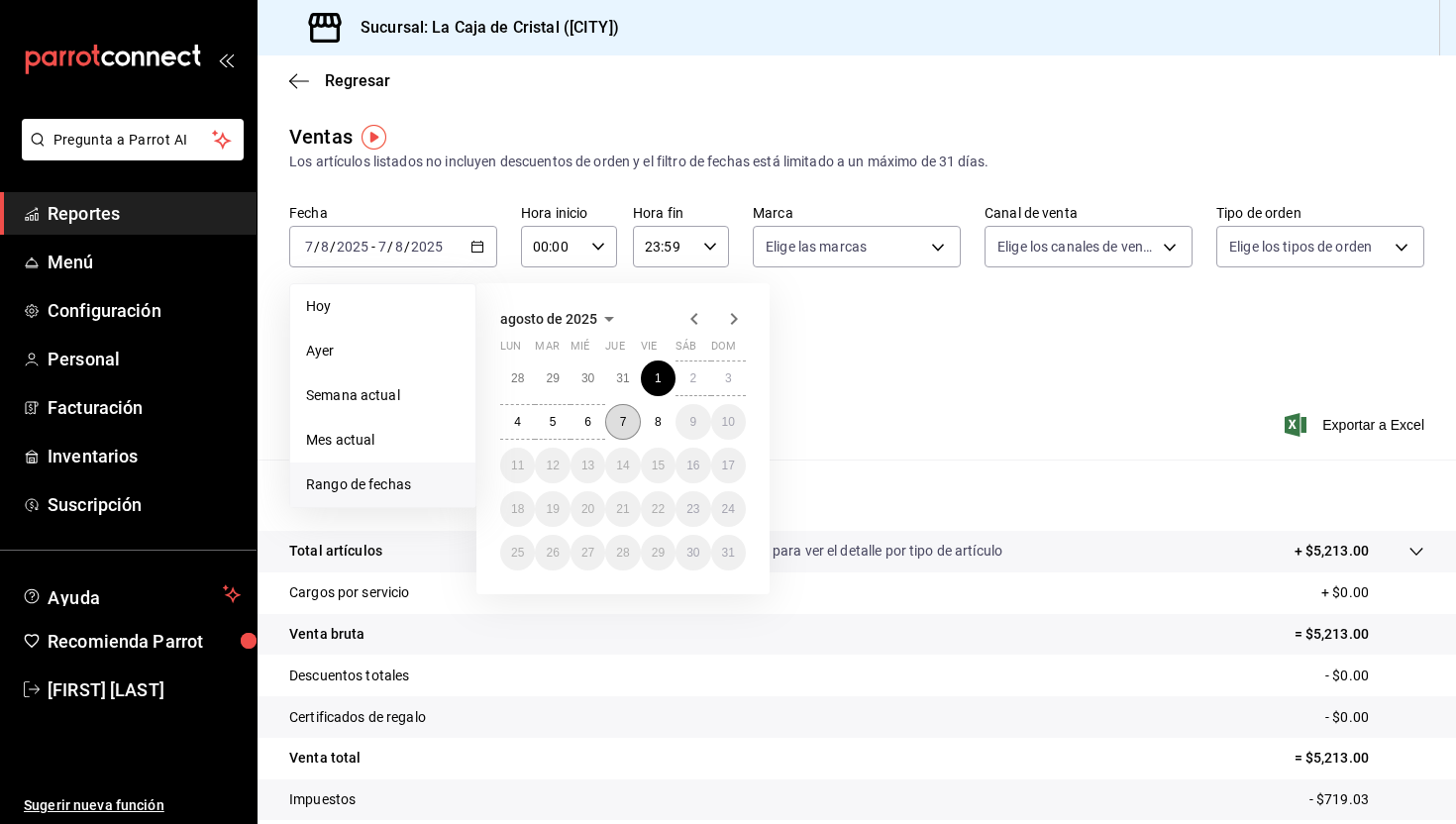 click on "7" at bounding box center (623, 422) 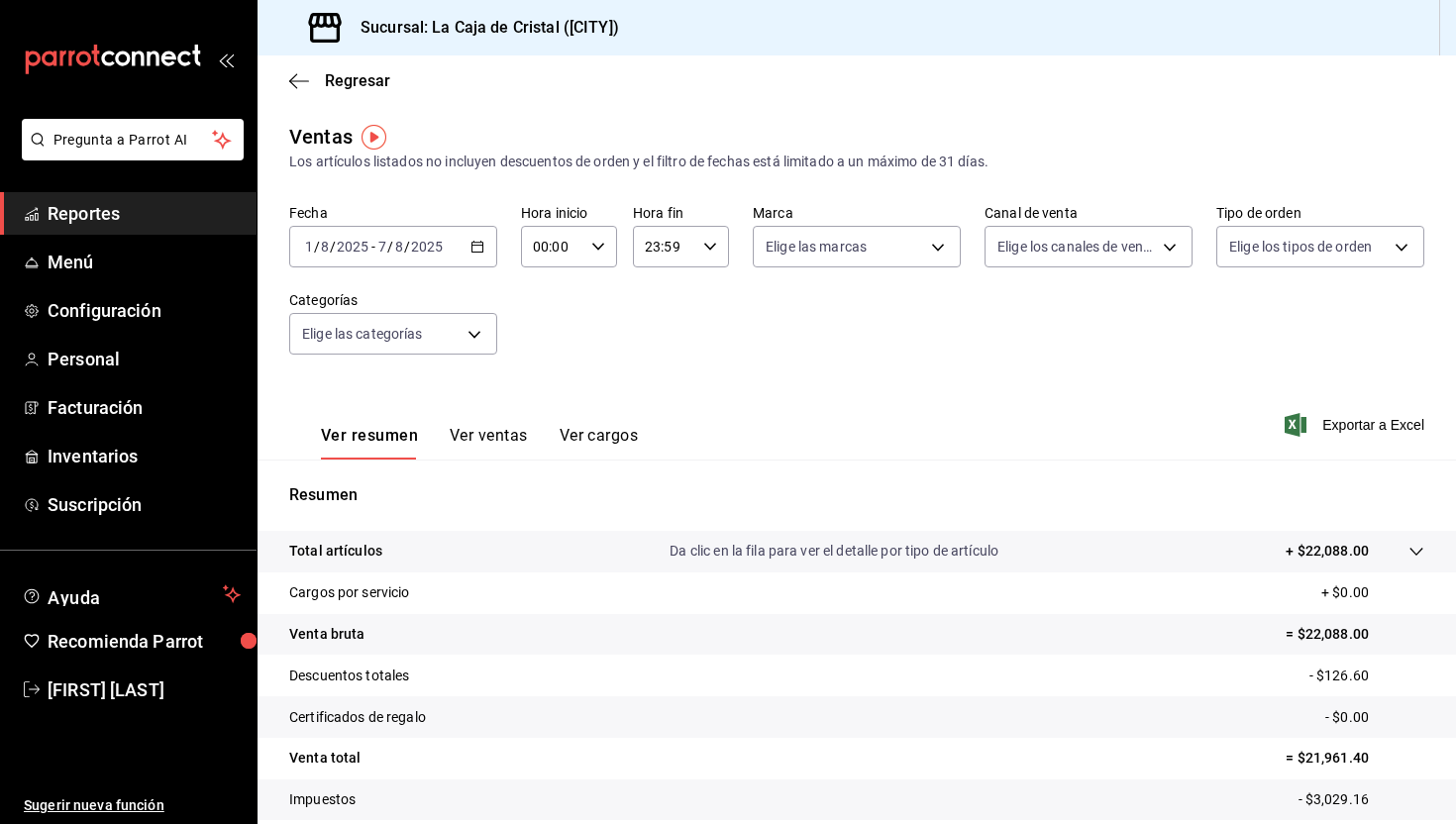 click on "2025" at bounding box center [427, 247] 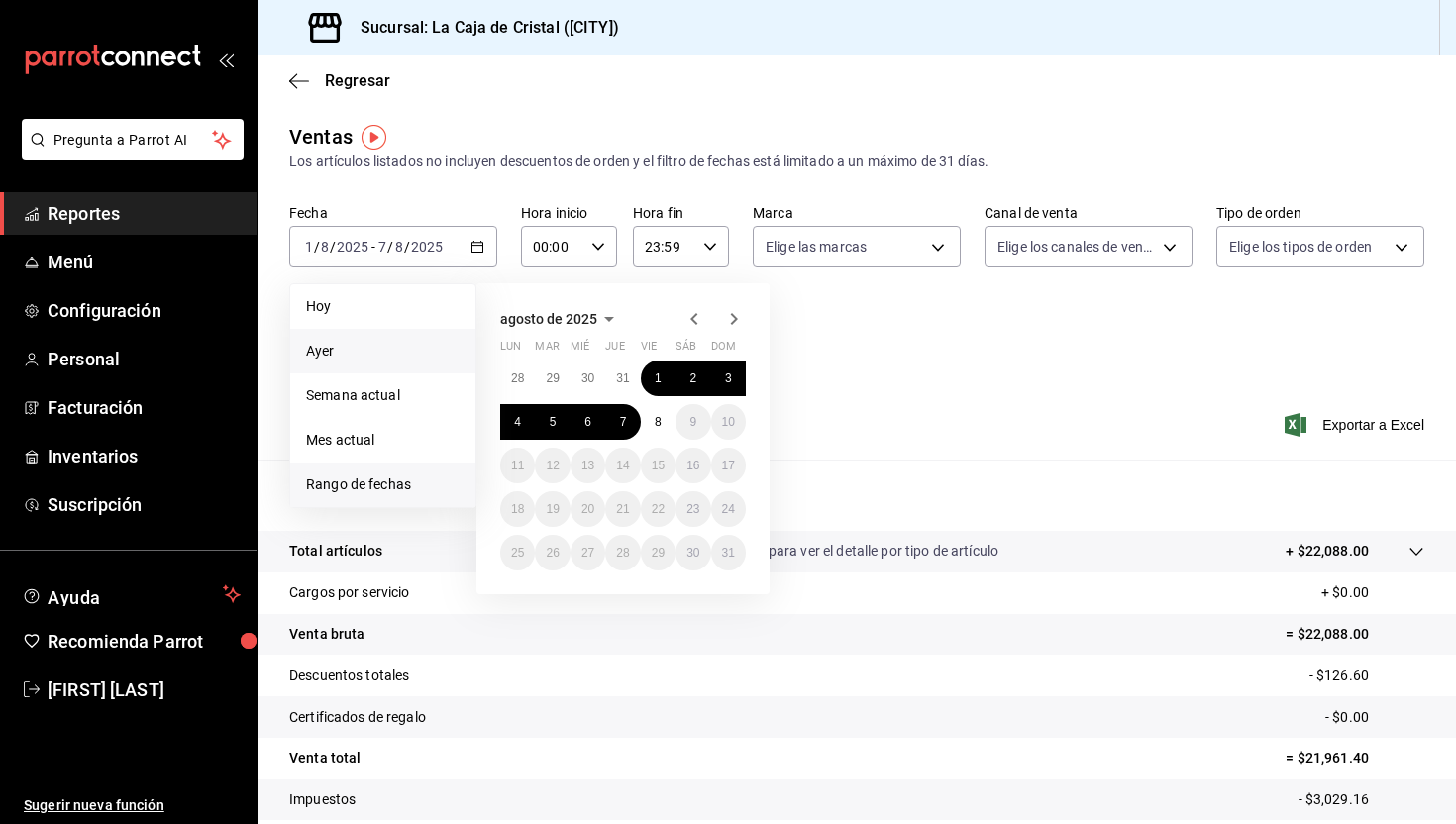 click on "Ayer" at bounding box center [382, 351] 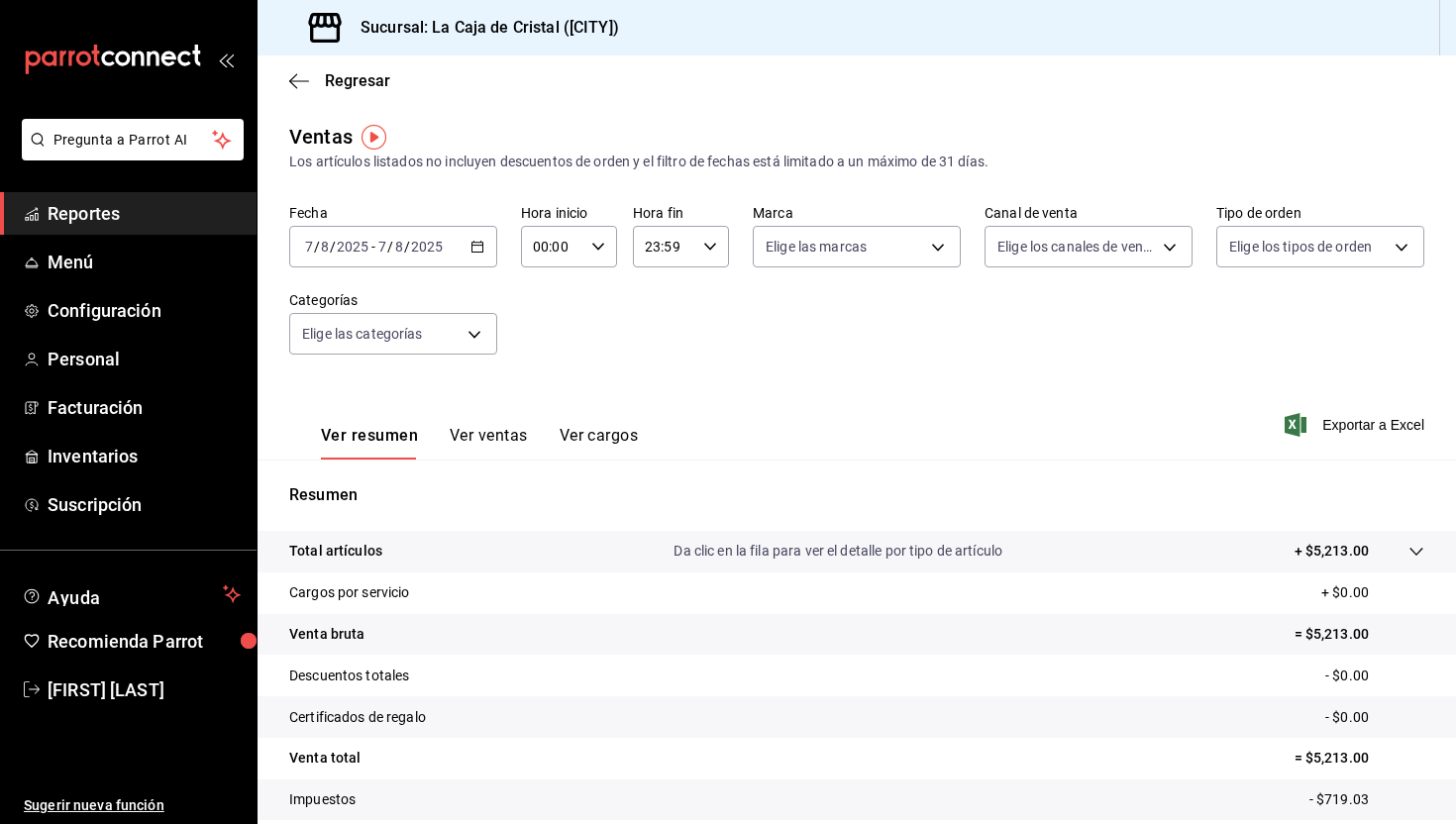 click on "Ver ventas" at bounding box center (488, 443) 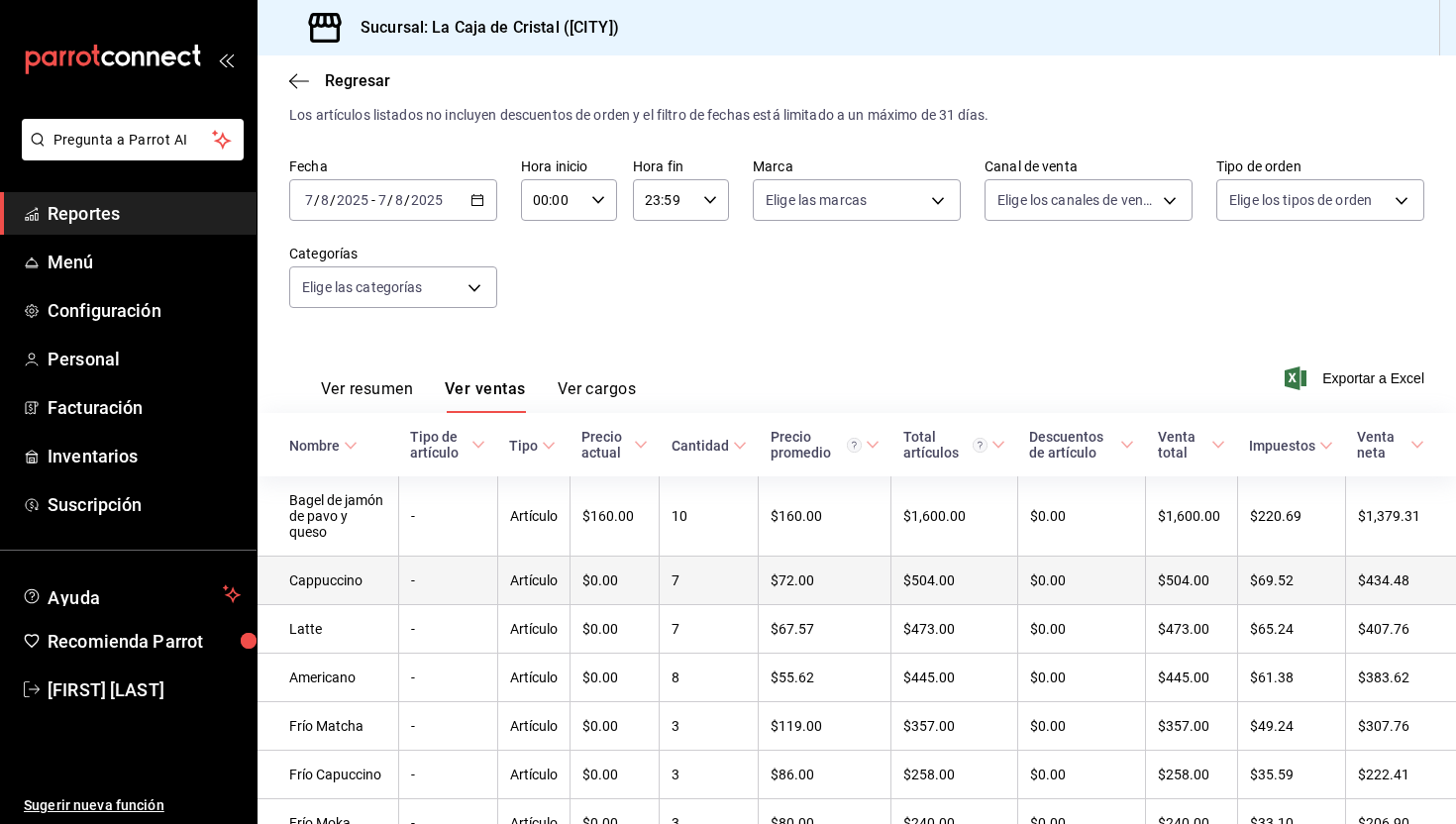 scroll, scrollTop: 0, scrollLeft: 0, axis: both 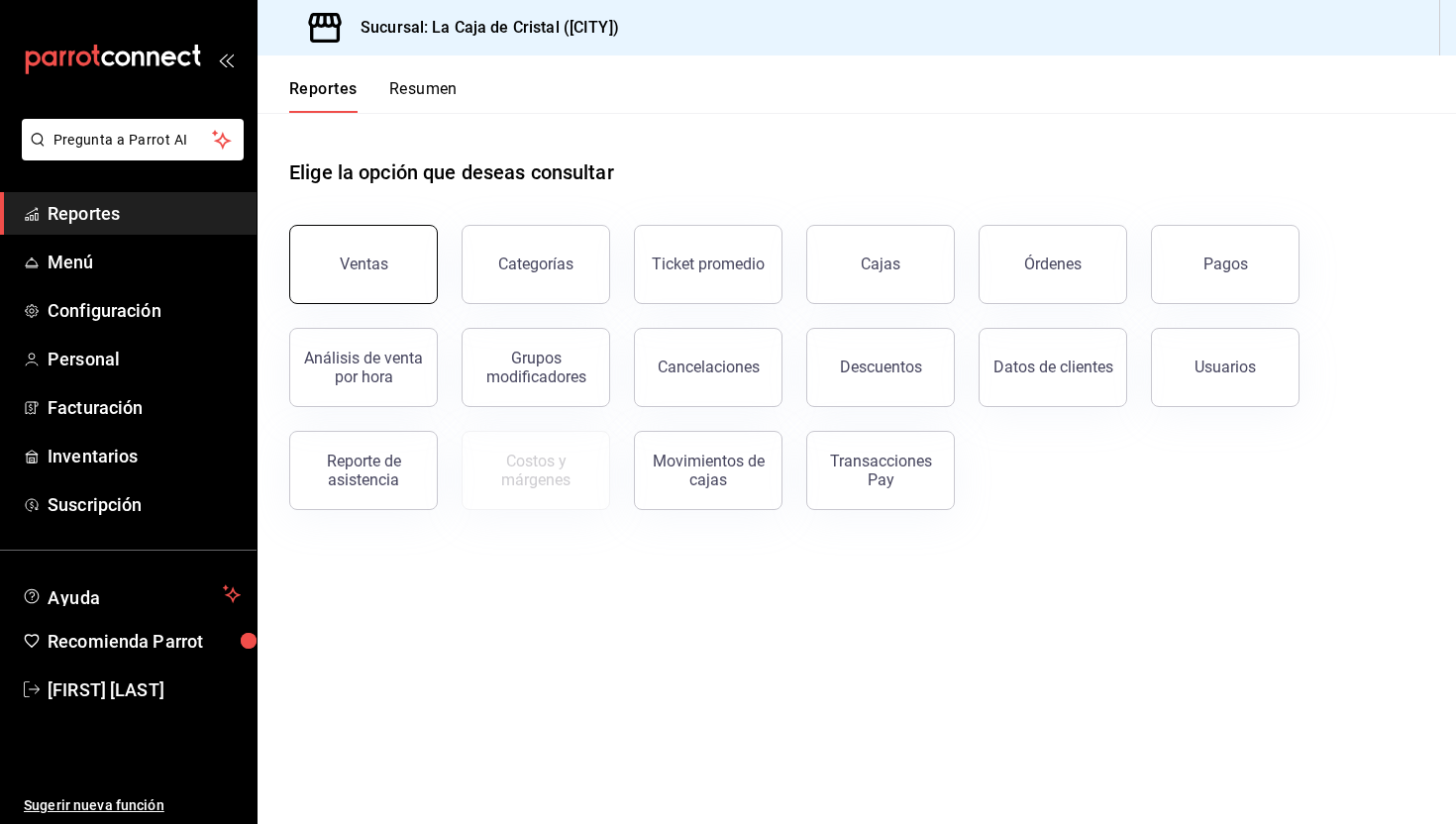 click on "Ventas" at bounding box center [364, 263] 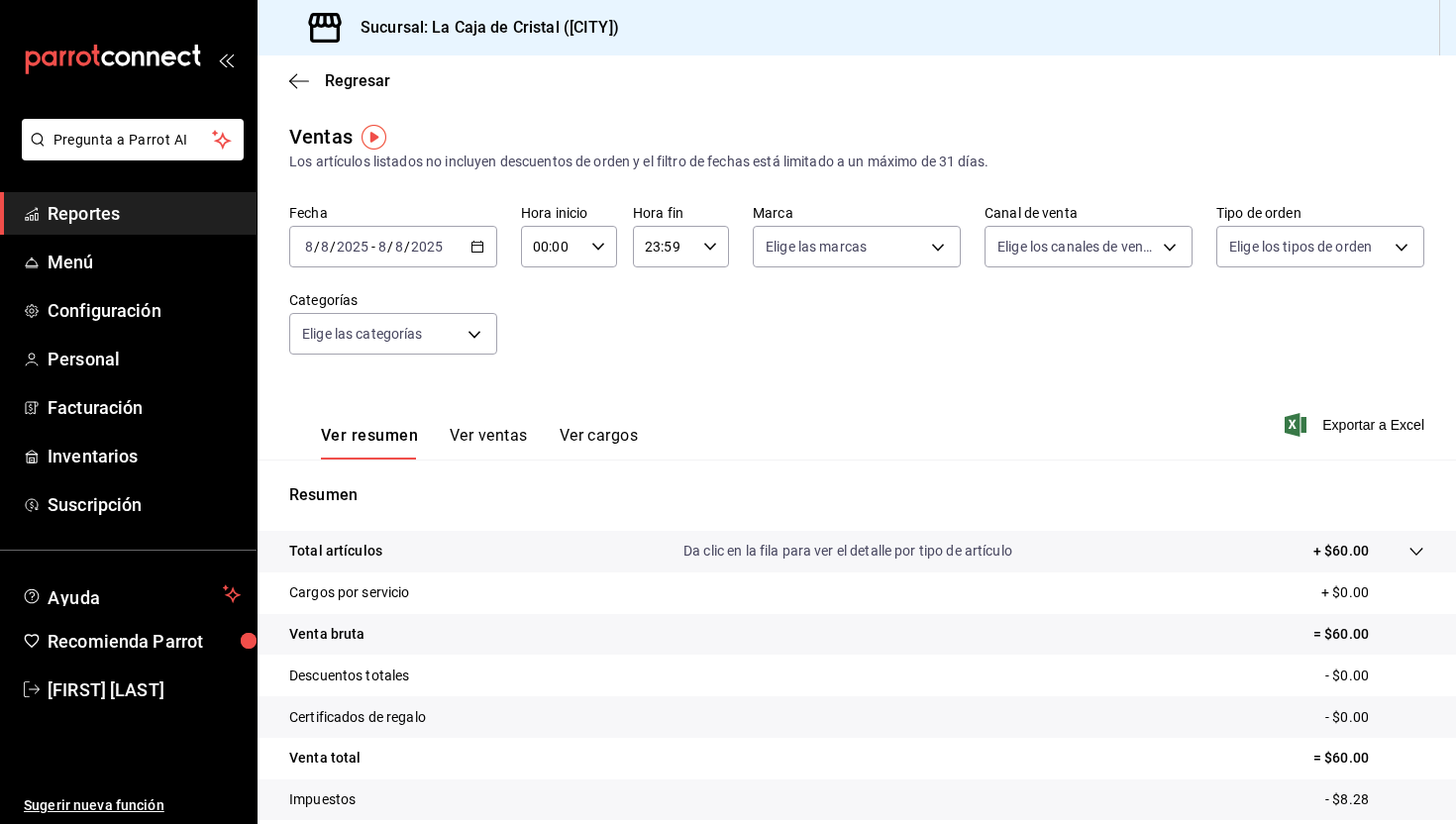 click on "2025" at bounding box center (427, 247) 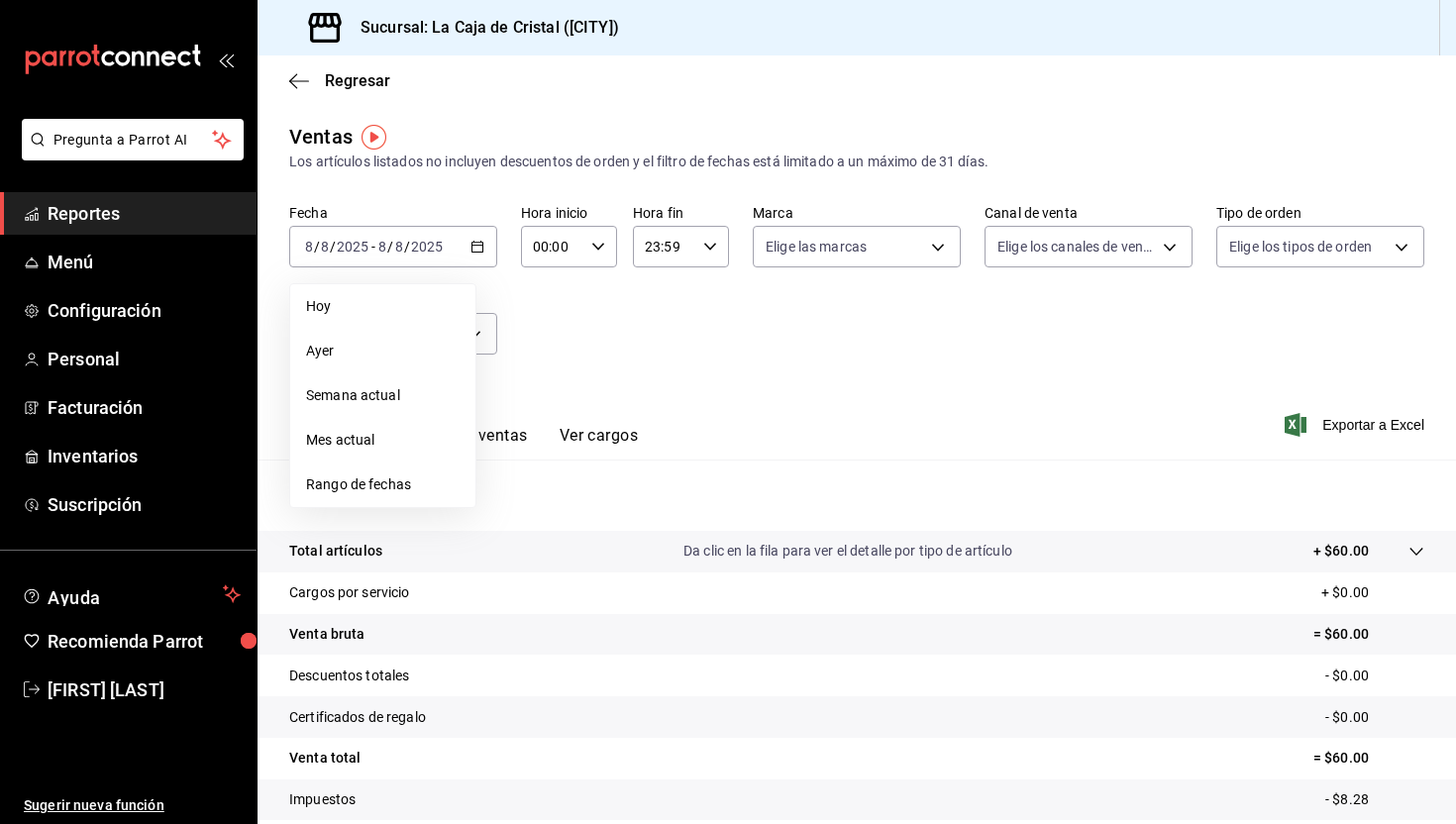 click on "Rango de fechas" at bounding box center [382, 484] 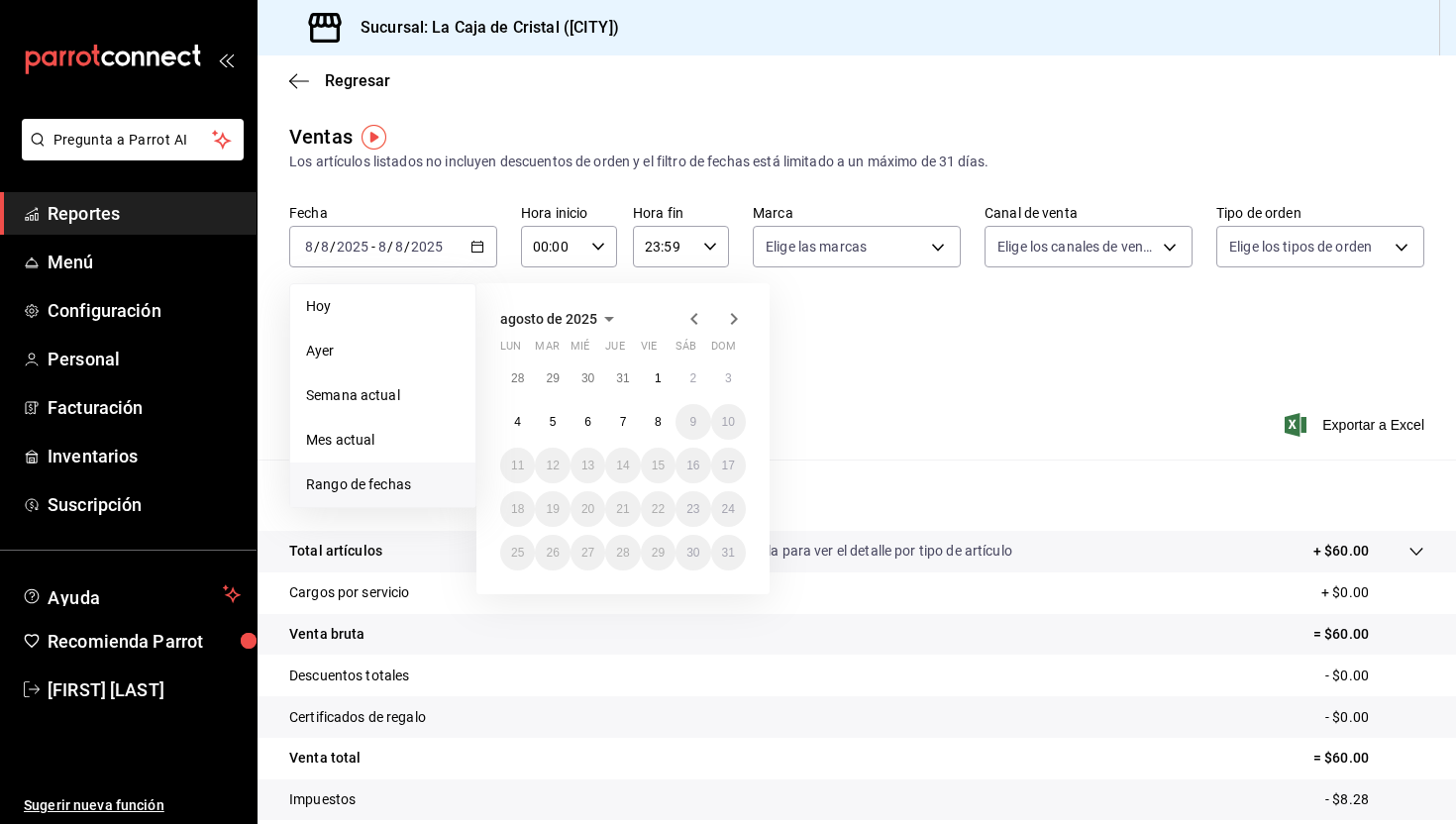 click 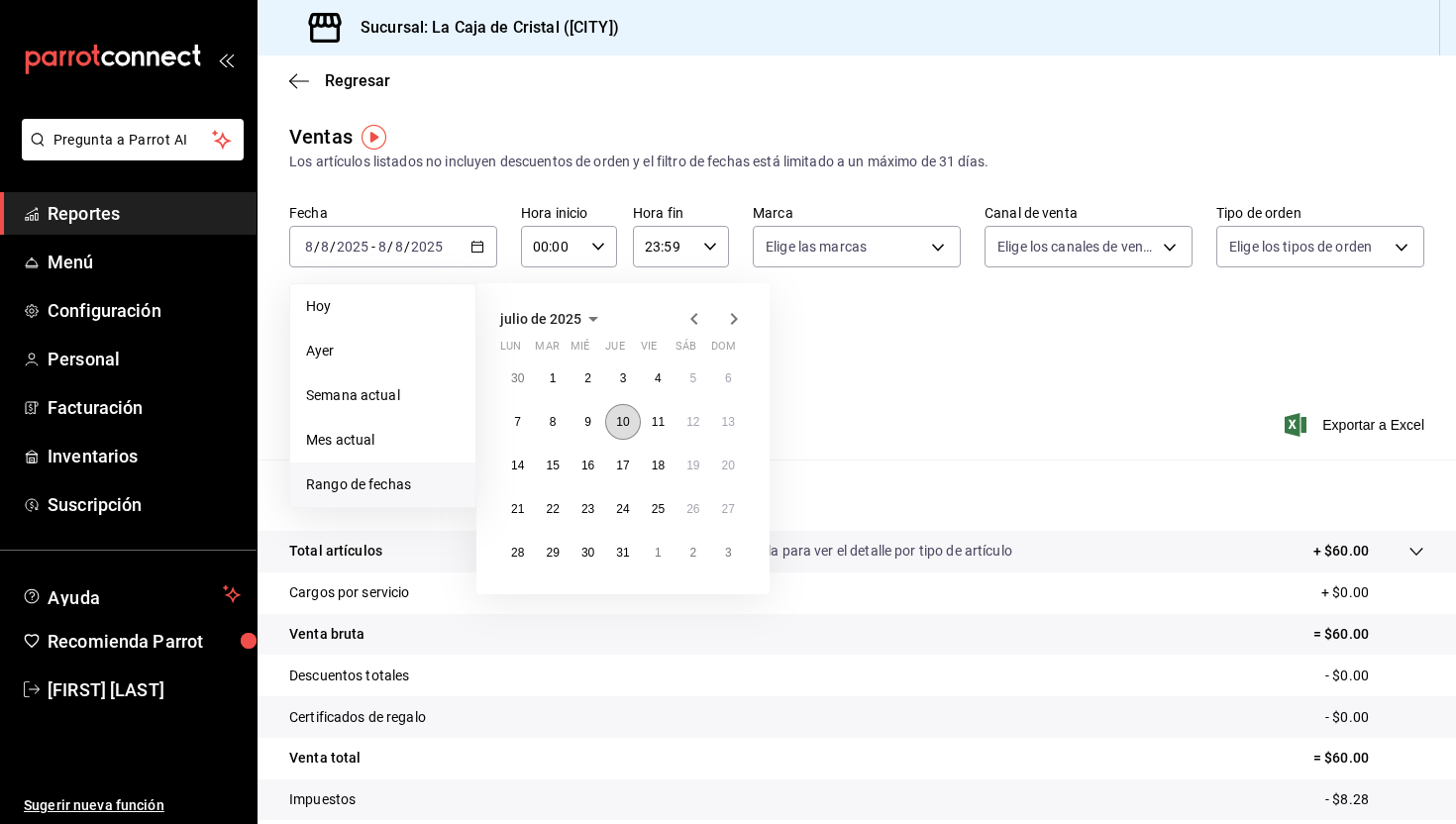 click on "10" at bounding box center [622, 422] 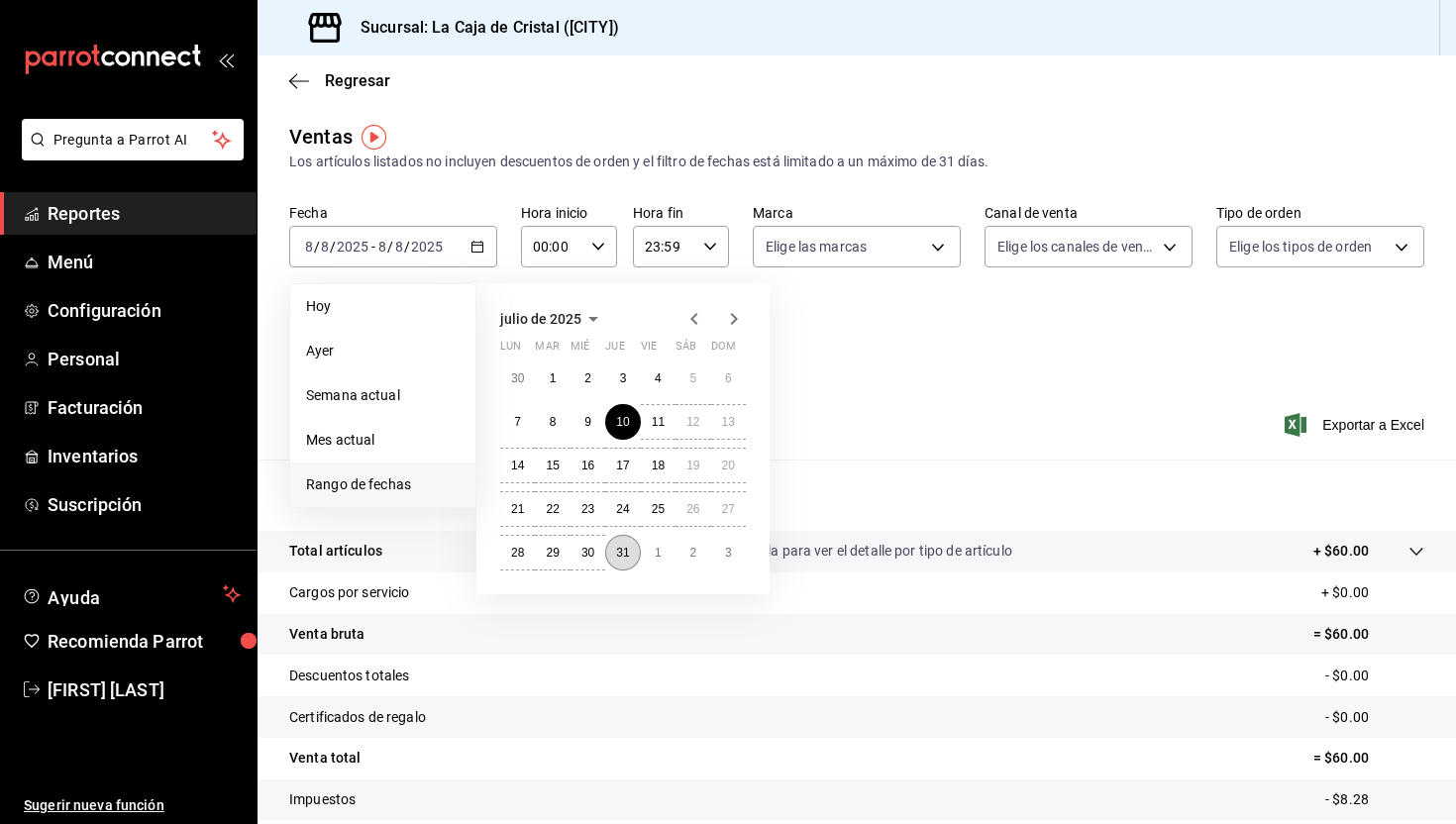 click on "31" at bounding box center [622, 553] 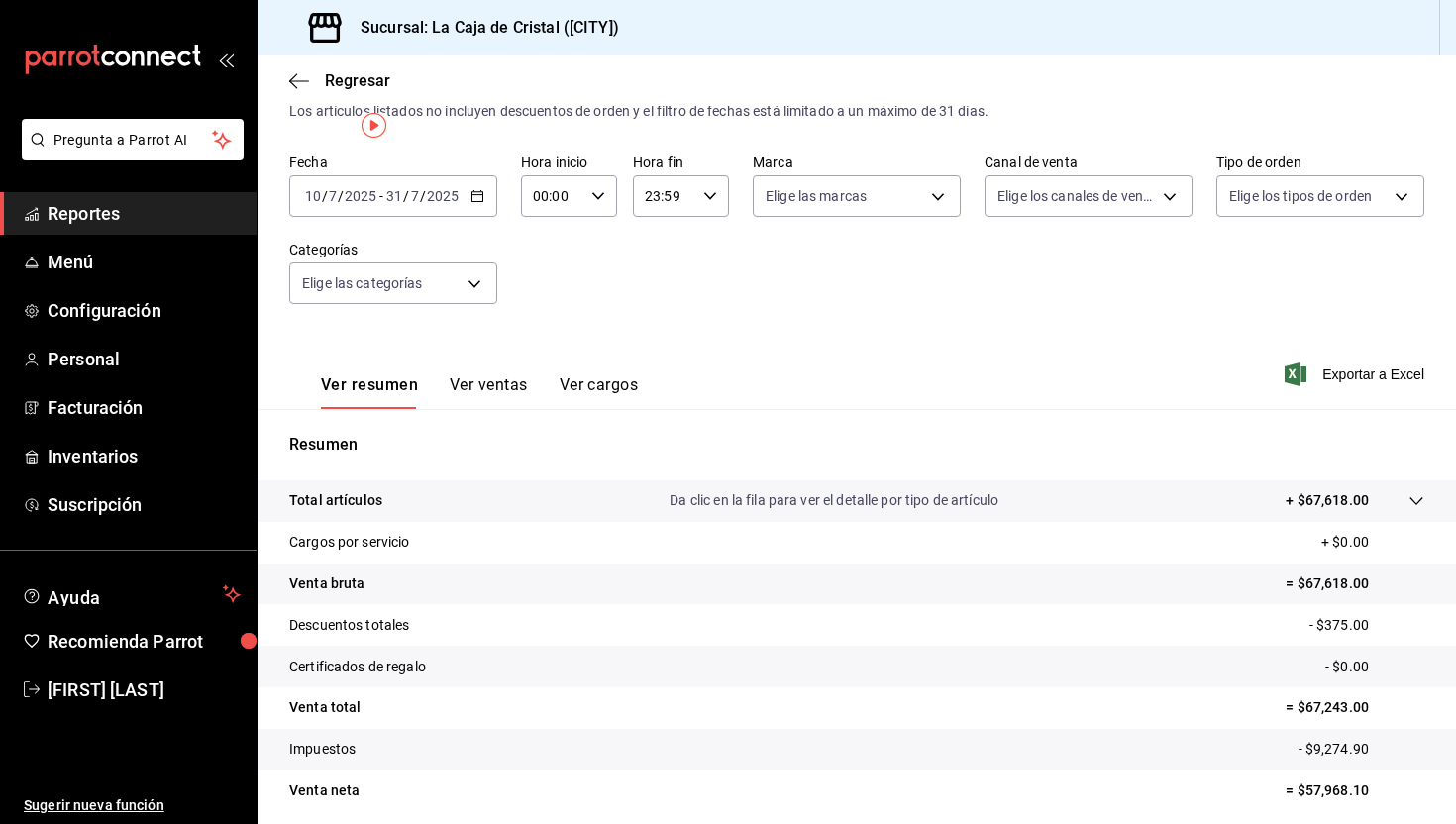 scroll, scrollTop: 0, scrollLeft: 0, axis: both 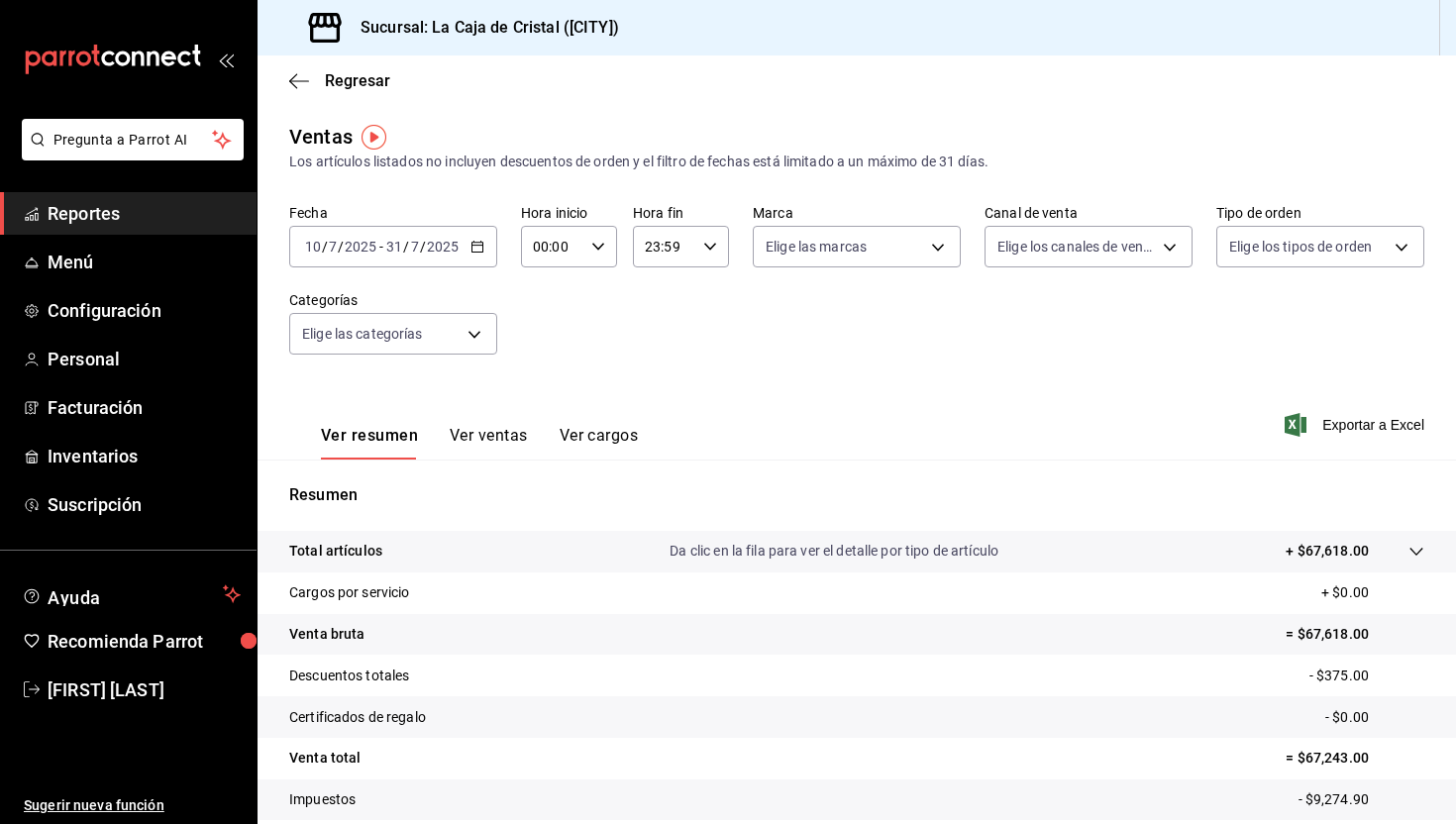 click on "Ver ventas" at bounding box center [488, 443] 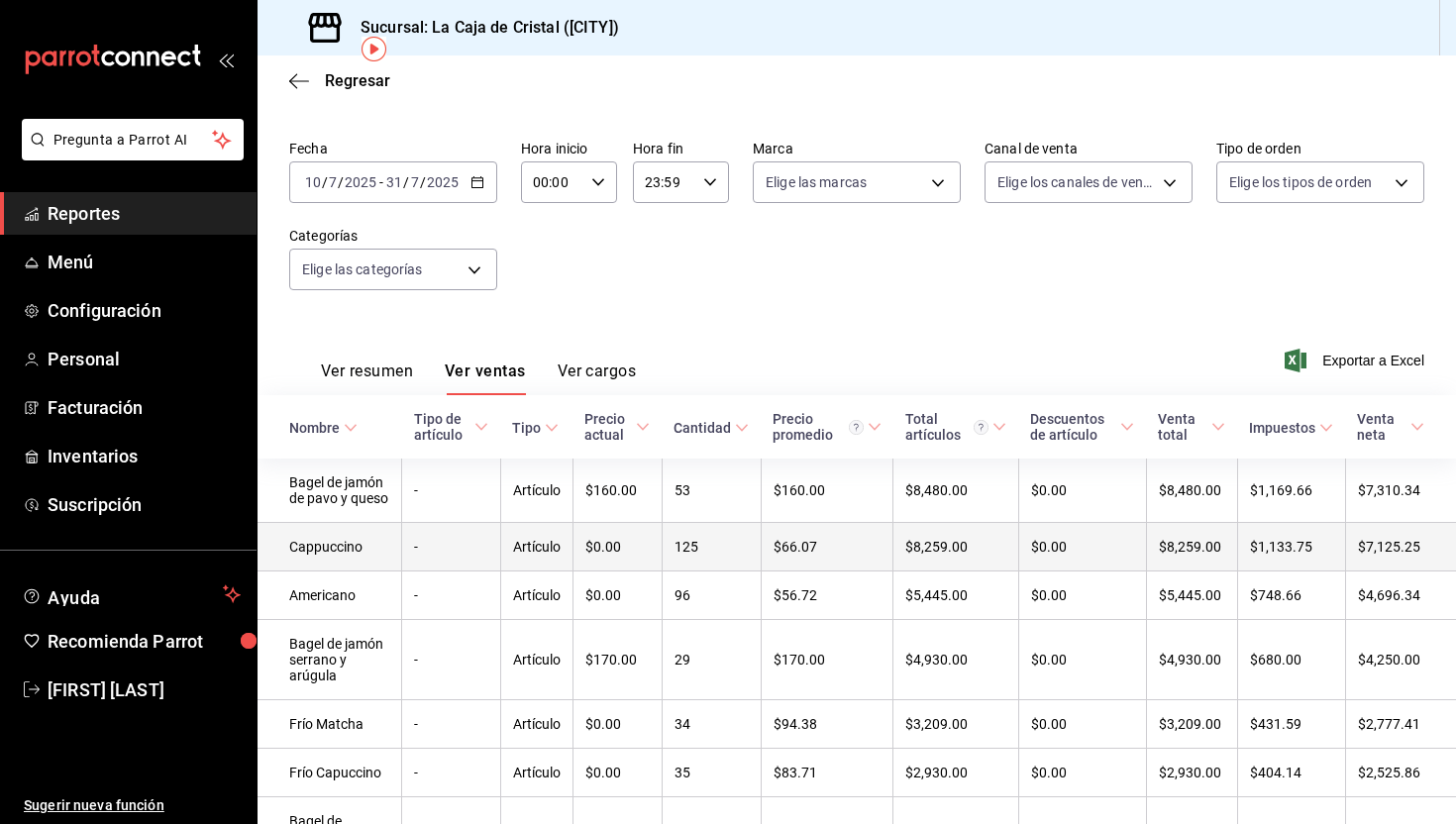 scroll, scrollTop: 0, scrollLeft: 0, axis: both 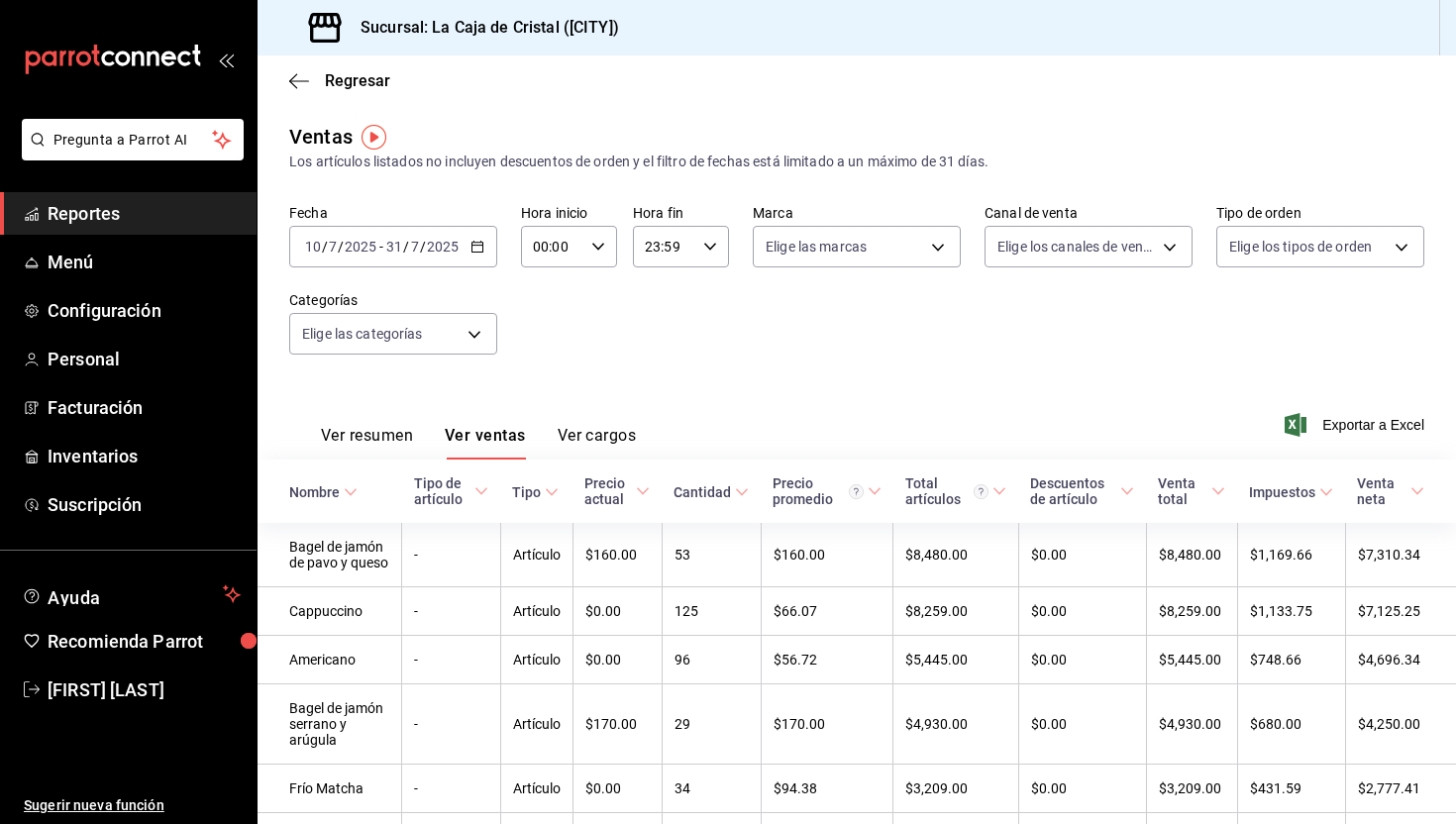 click on "Ver resumen" at bounding box center (366, 443) 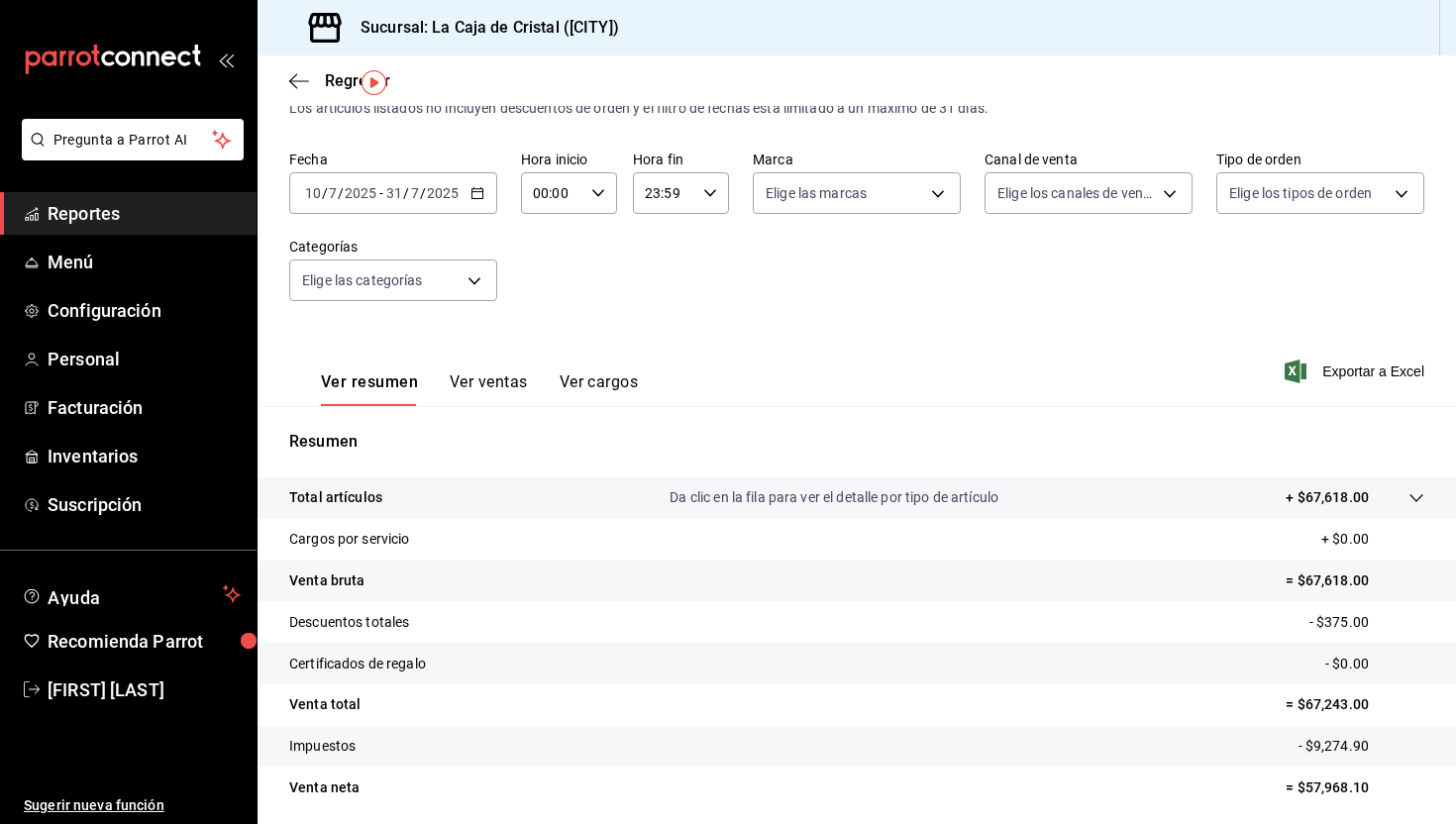 scroll, scrollTop: 52, scrollLeft: 0, axis: vertical 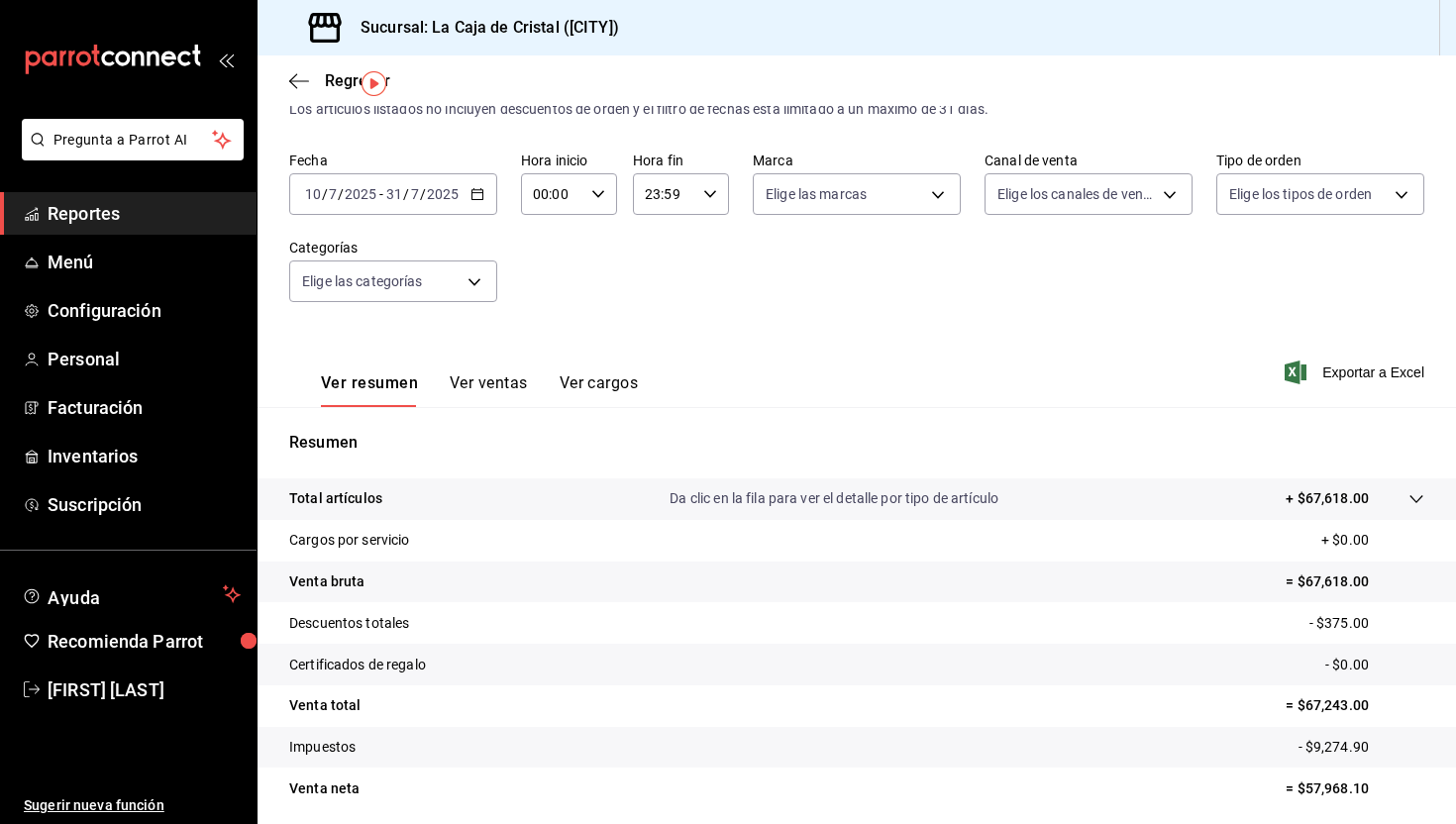 type 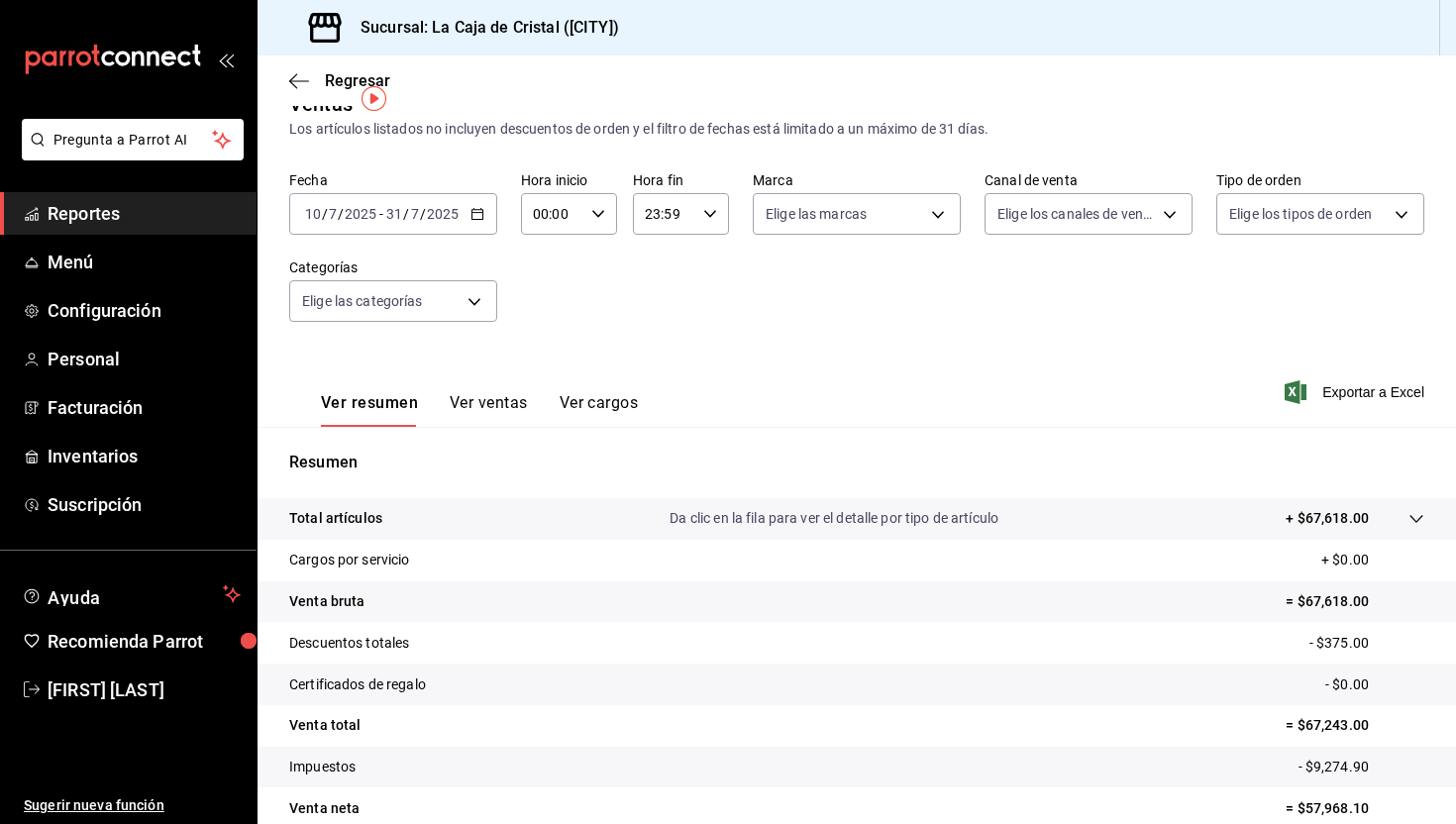 scroll, scrollTop: 32, scrollLeft: 0, axis: vertical 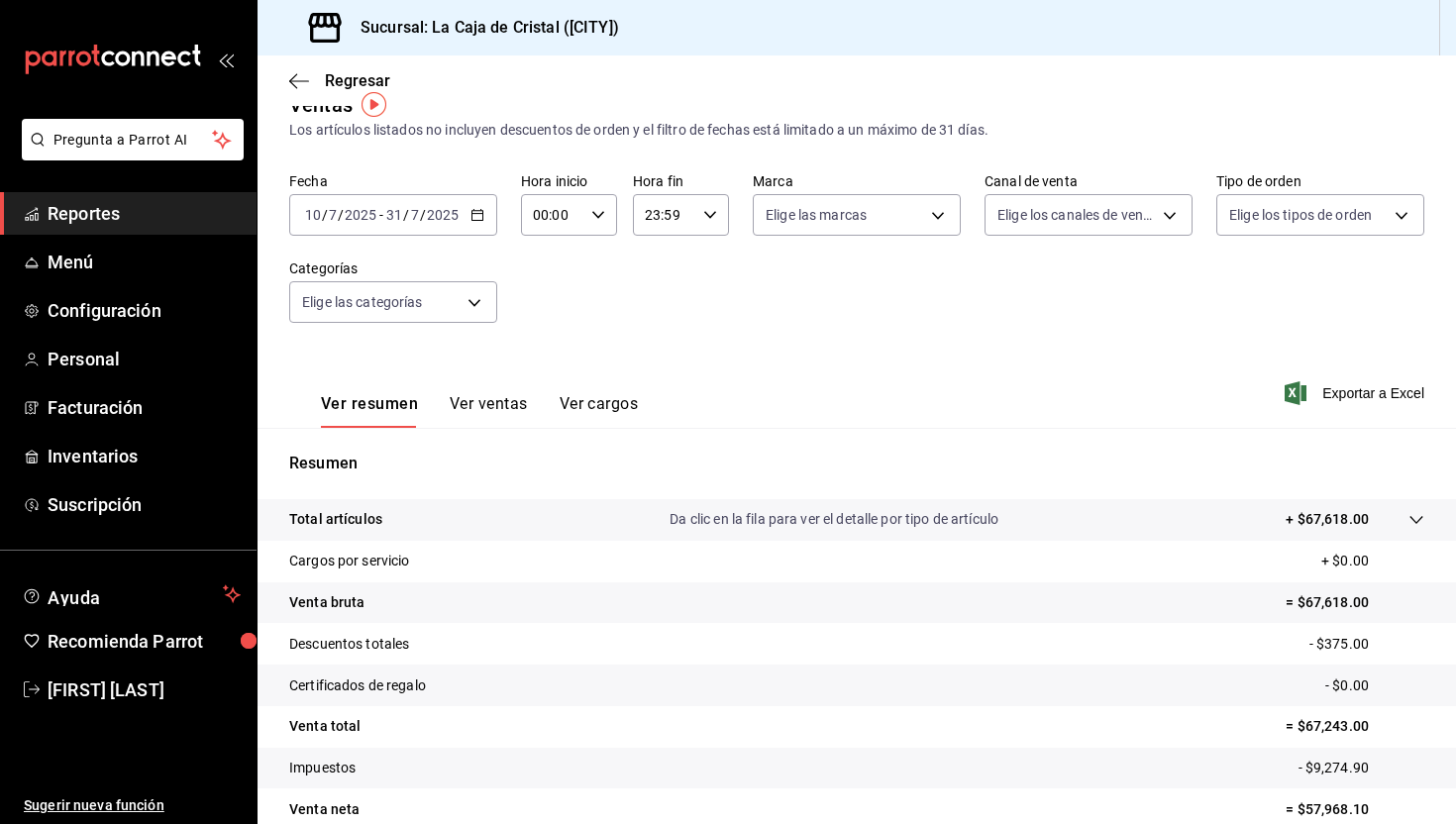 click on "Ver cargos" at bounding box center [599, 411] 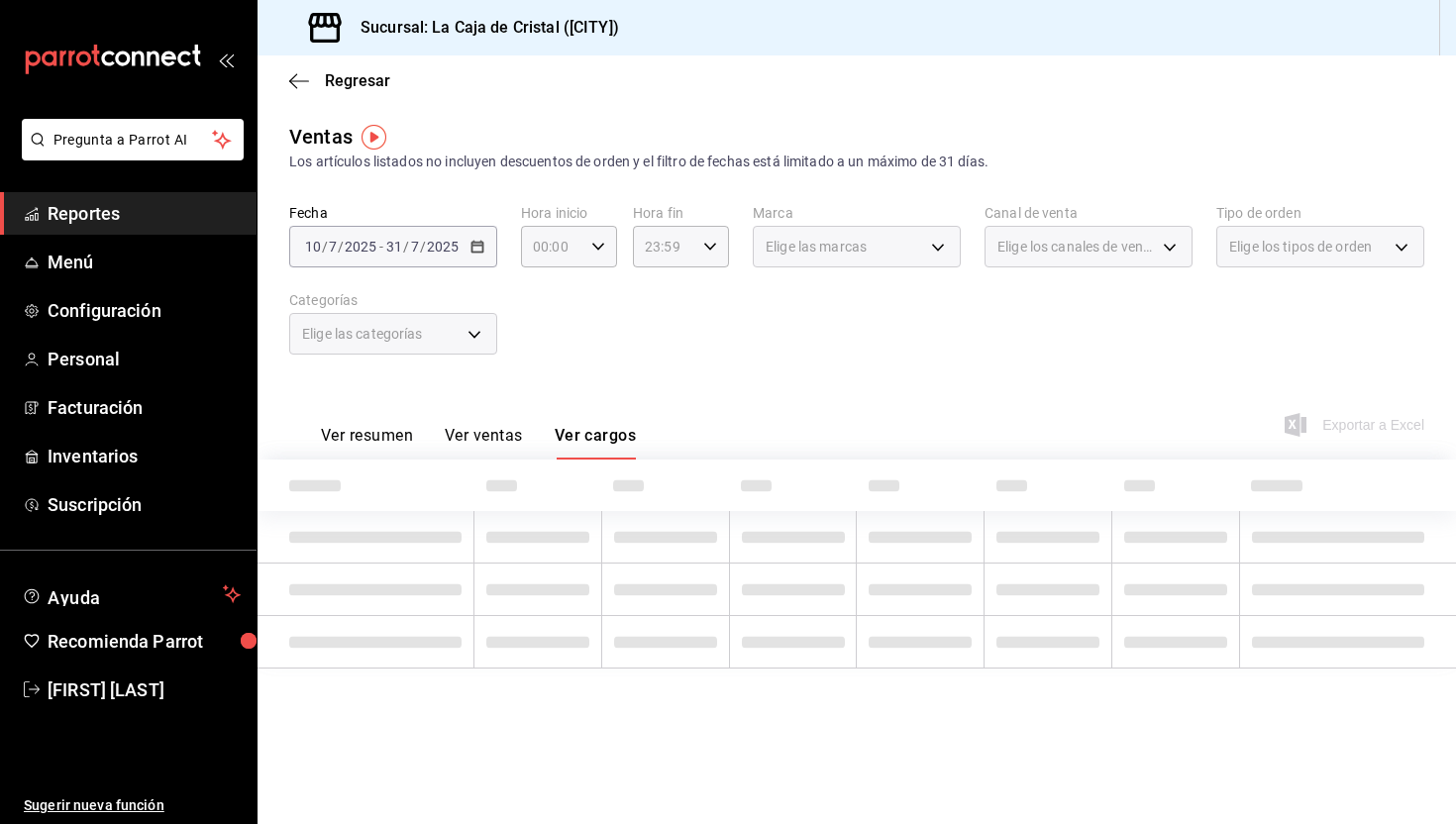scroll, scrollTop: 0, scrollLeft: 0, axis: both 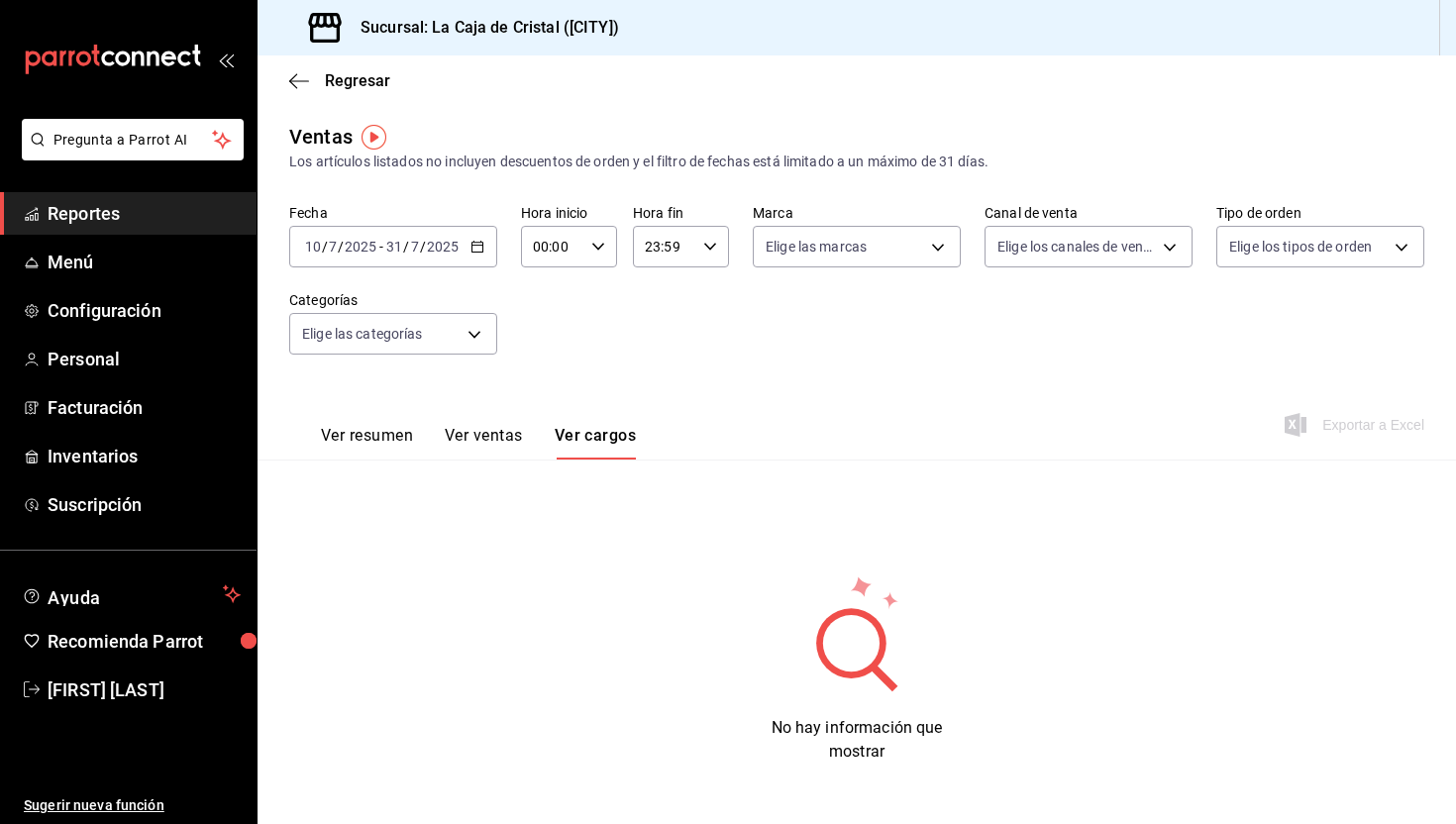 click on "Ver ventas" at bounding box center [483, 443] 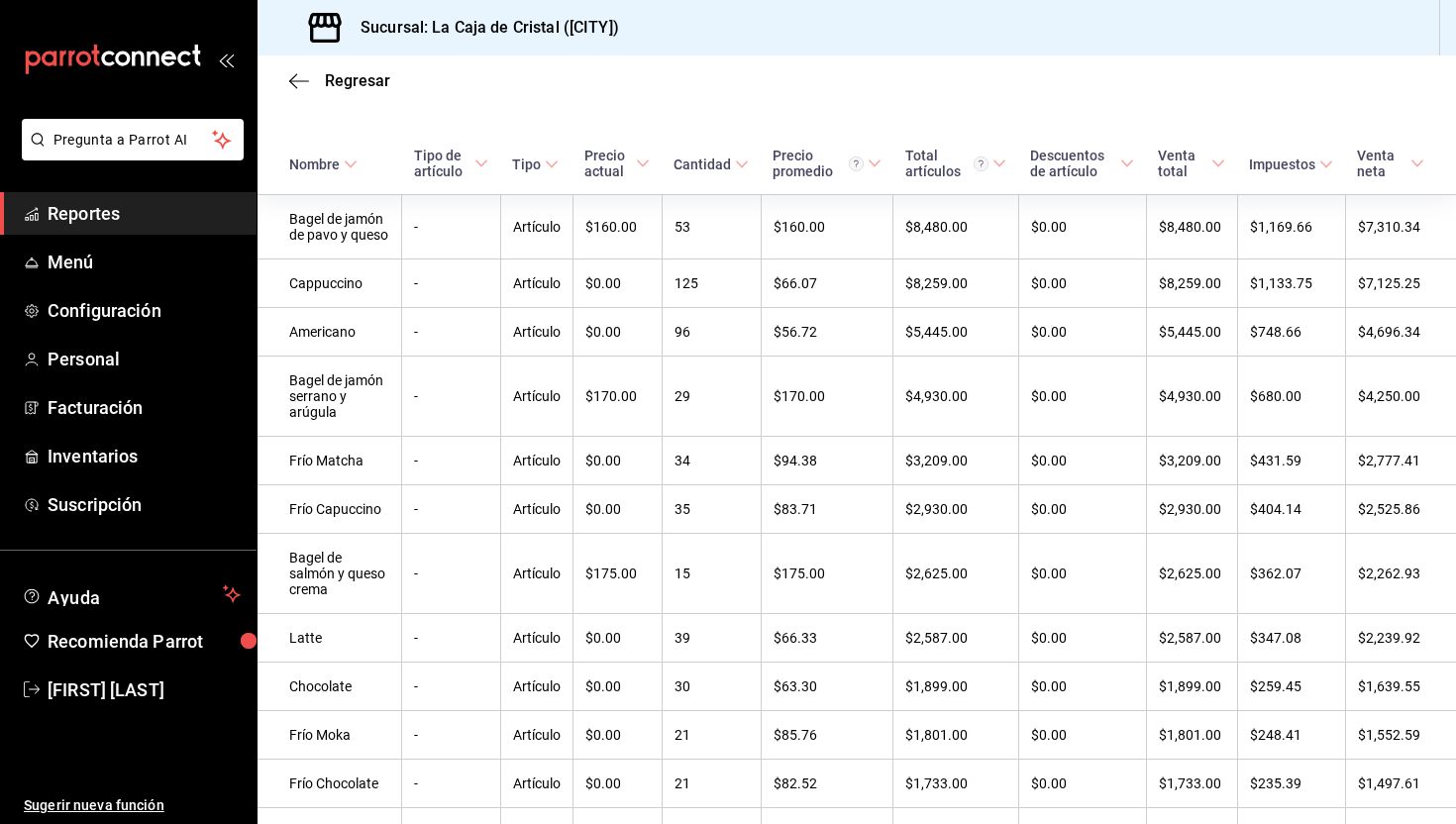 scroll, scrollTop: 0, scrollLeft: 0, axis: both 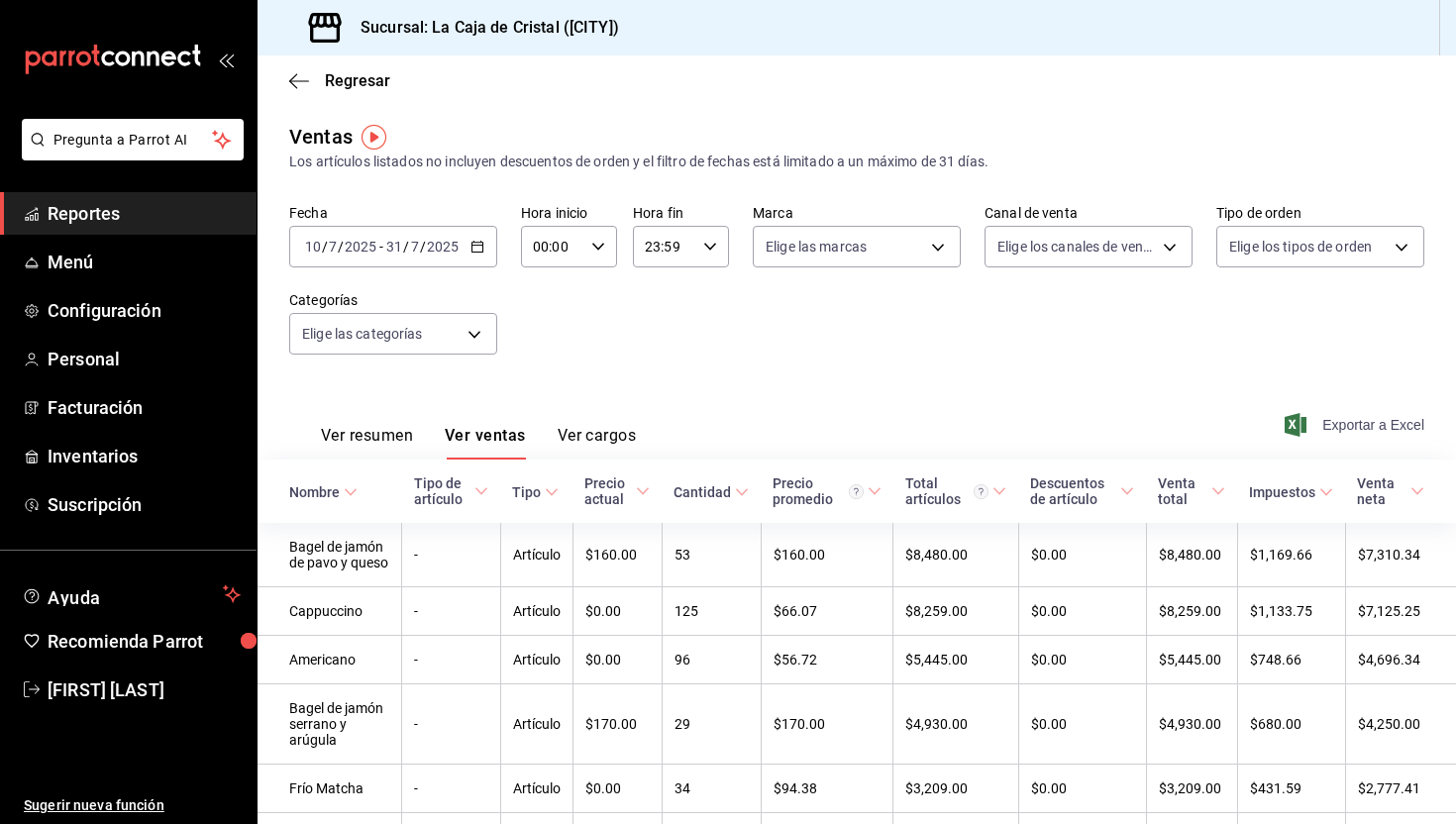 click on "Exportar a Excel" at bounding box center [1356, 425] 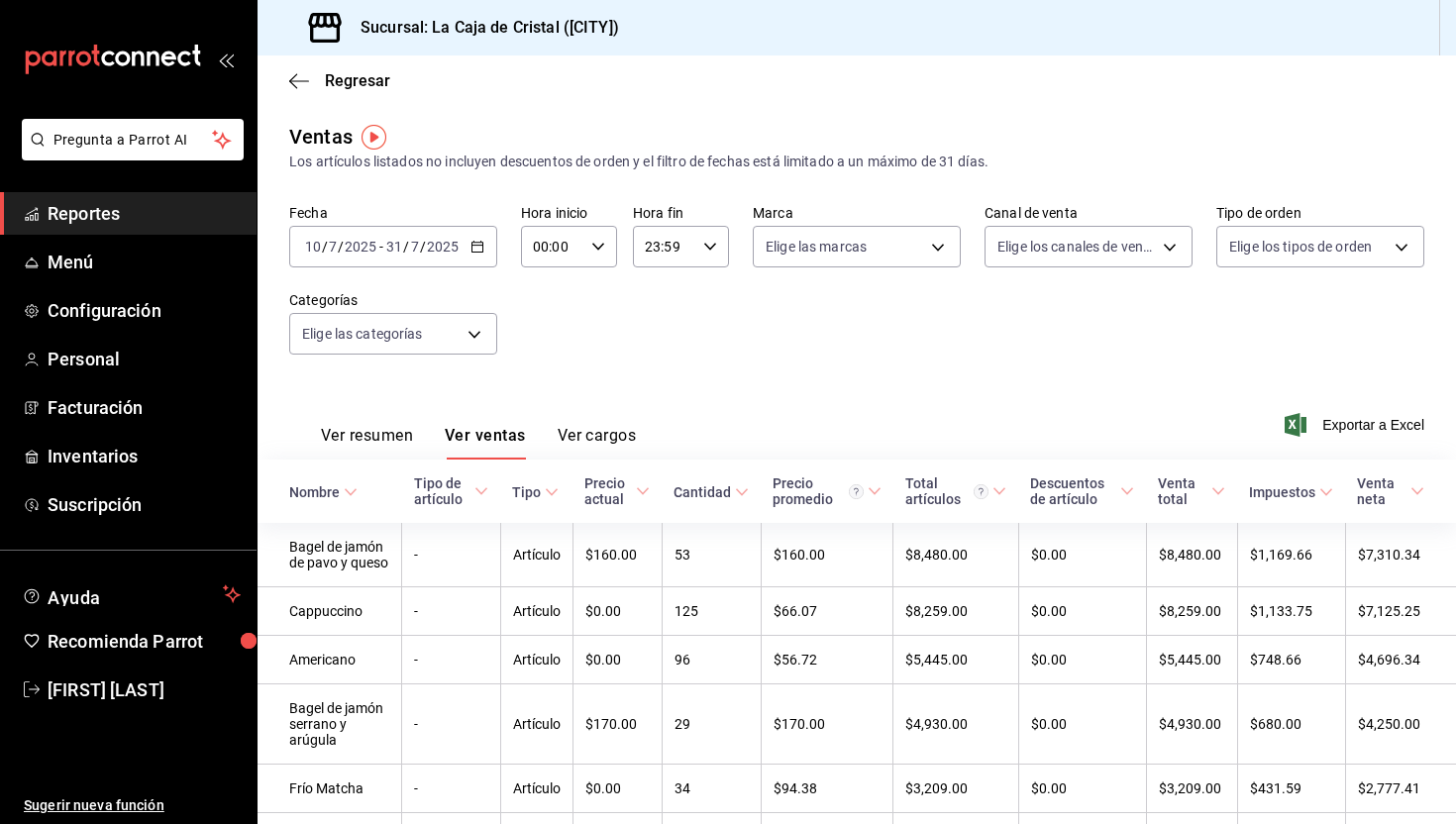 click on "Ver resumen" at bounding box center (366, 443) 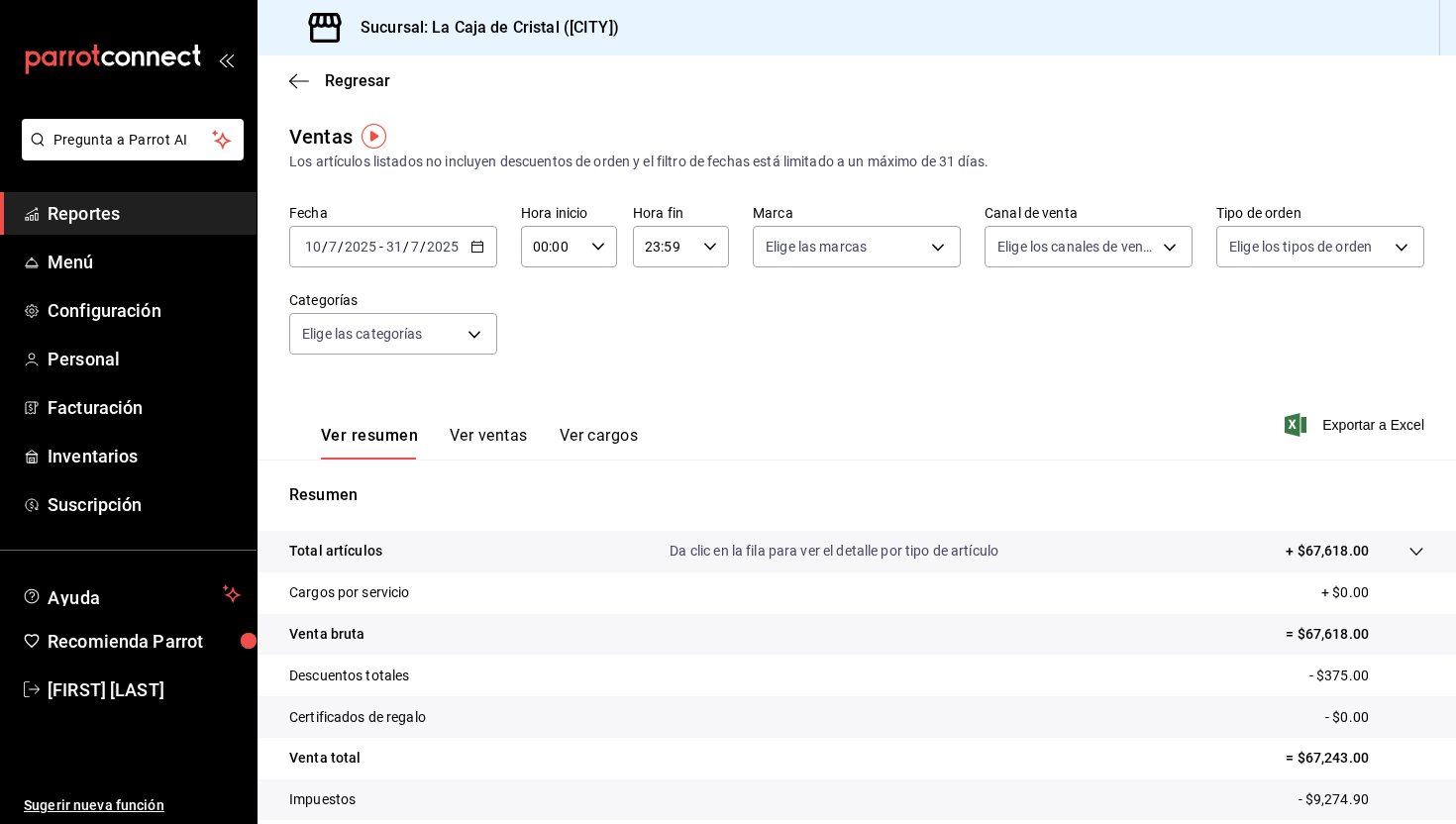 scroll, scrollTop: 125, scrollLeft: 0, axis: vertical 